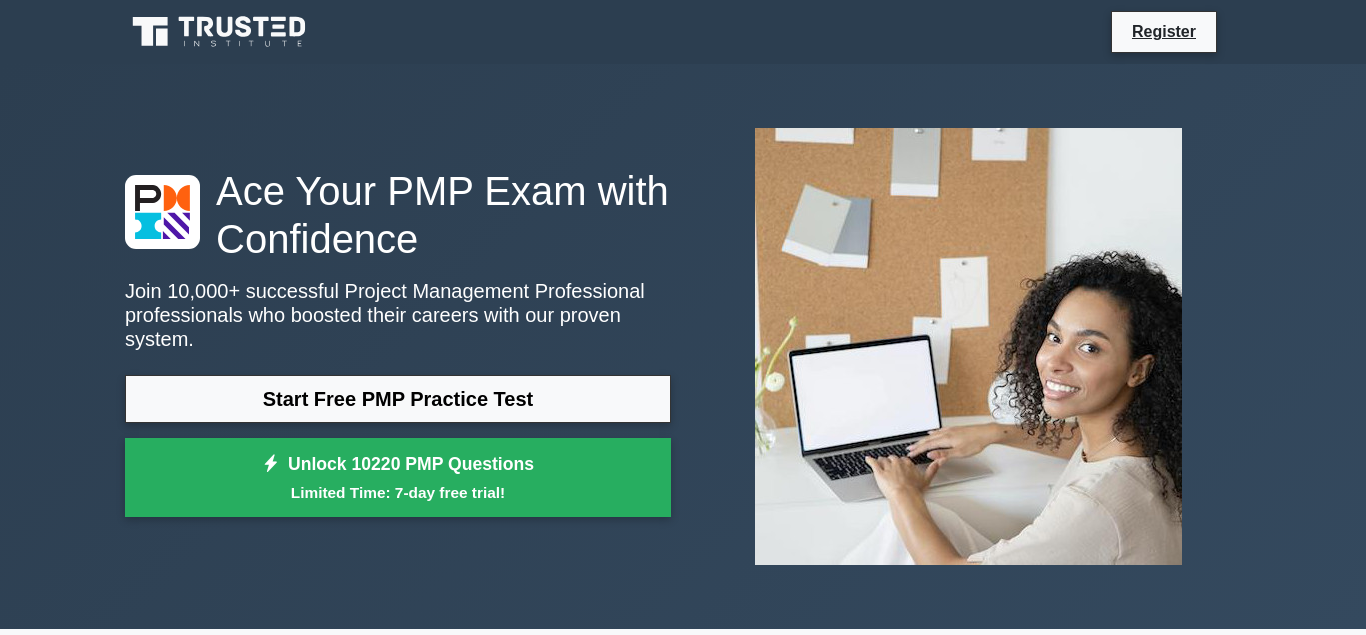 scroll, scrollTop: 0, scrollLeft: 0, axis: both 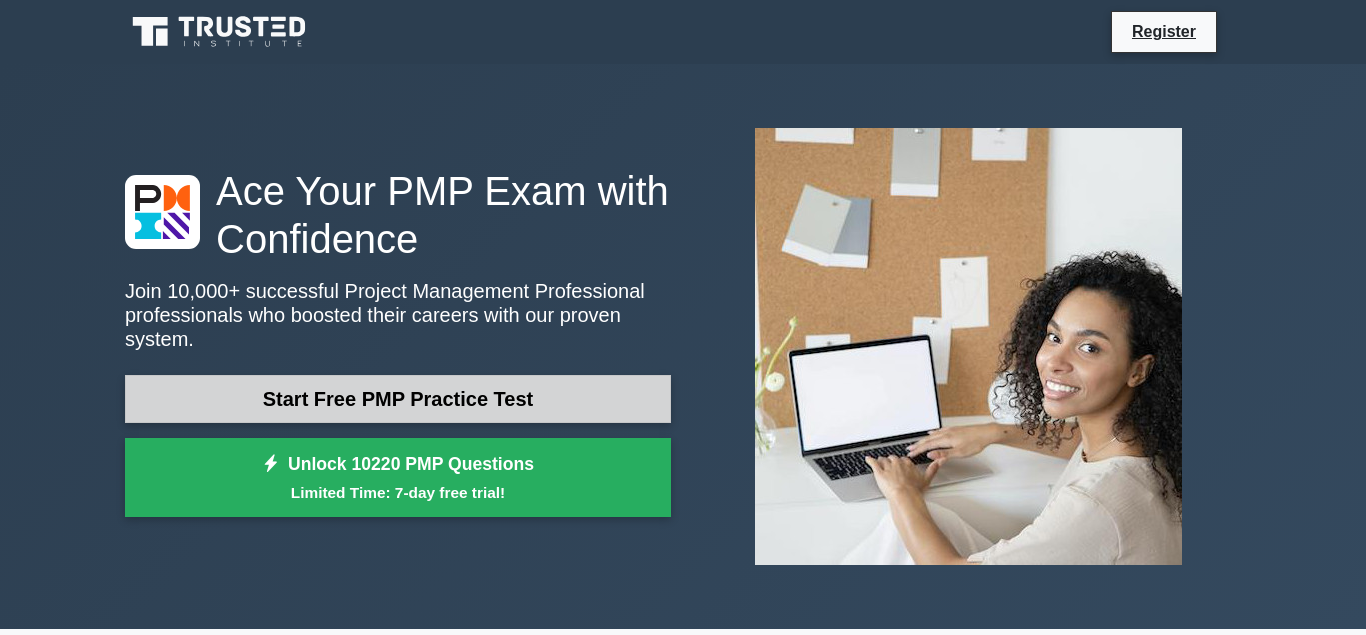 click on "Start Free PMP Practice Test" at bounding box center (398, 399) 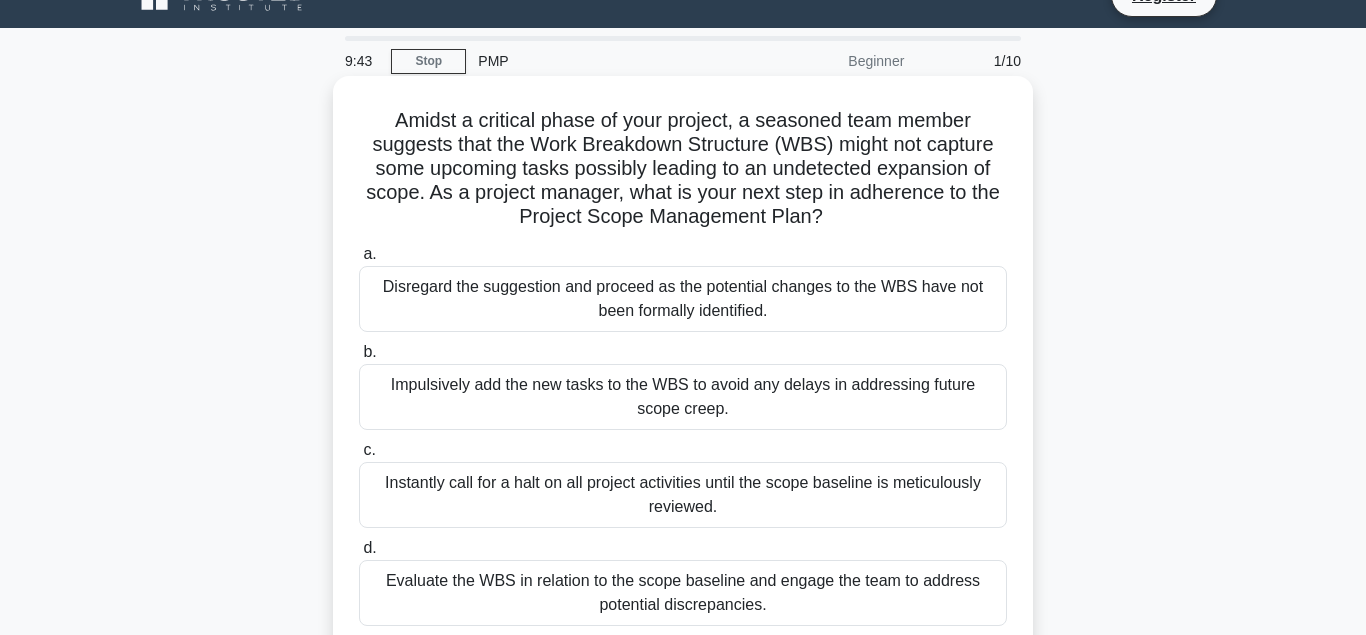 scroll, scrollTop: 35, scrollLeft: 0, axis: vertical 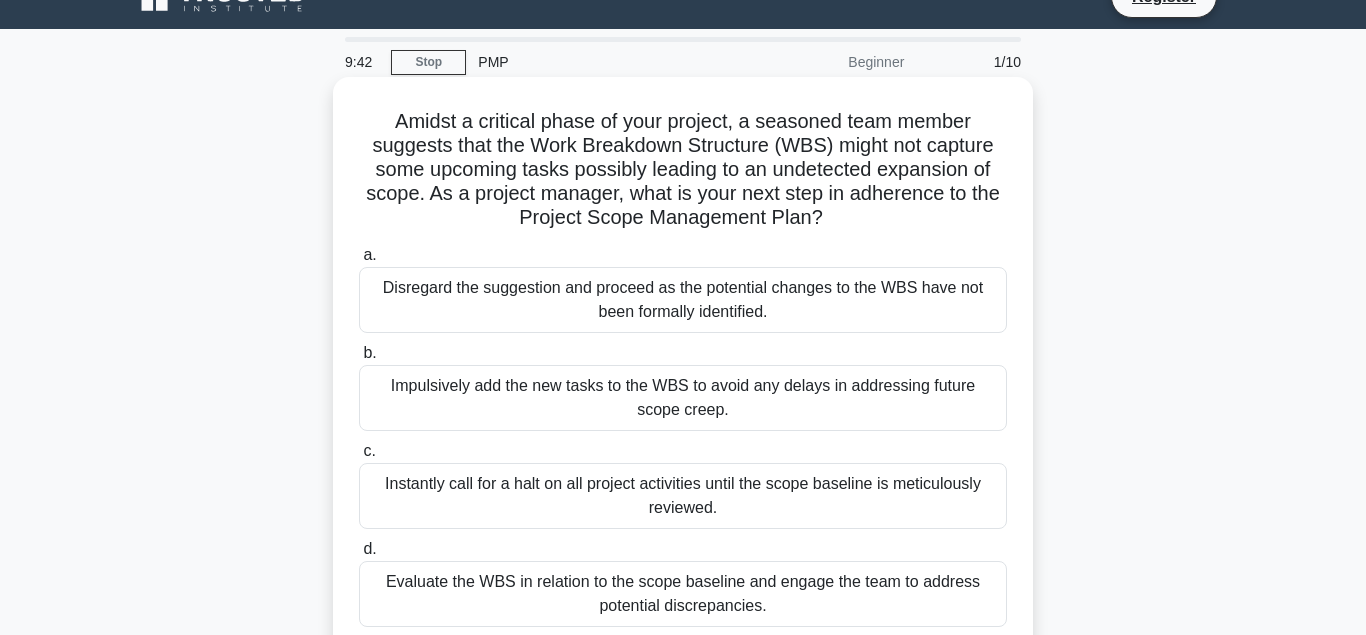 click on "Amidst a critical phase of your project, a seasoned team member suggests that the Work Breakdown Structure (WBS) might not capture some upcoming tasks possibly leading to an undetected expansion of scope. As a project manager, what is your next step in adherence to the Project Scope Management Plan?
.spinner_0XTQ{transform-origin:center;animation:spinner_y6GP .75s linear infinite}@keyframes spinner_y6GP{100%{transform:rotate(360deg)}}" at bounding box center [683, 170] 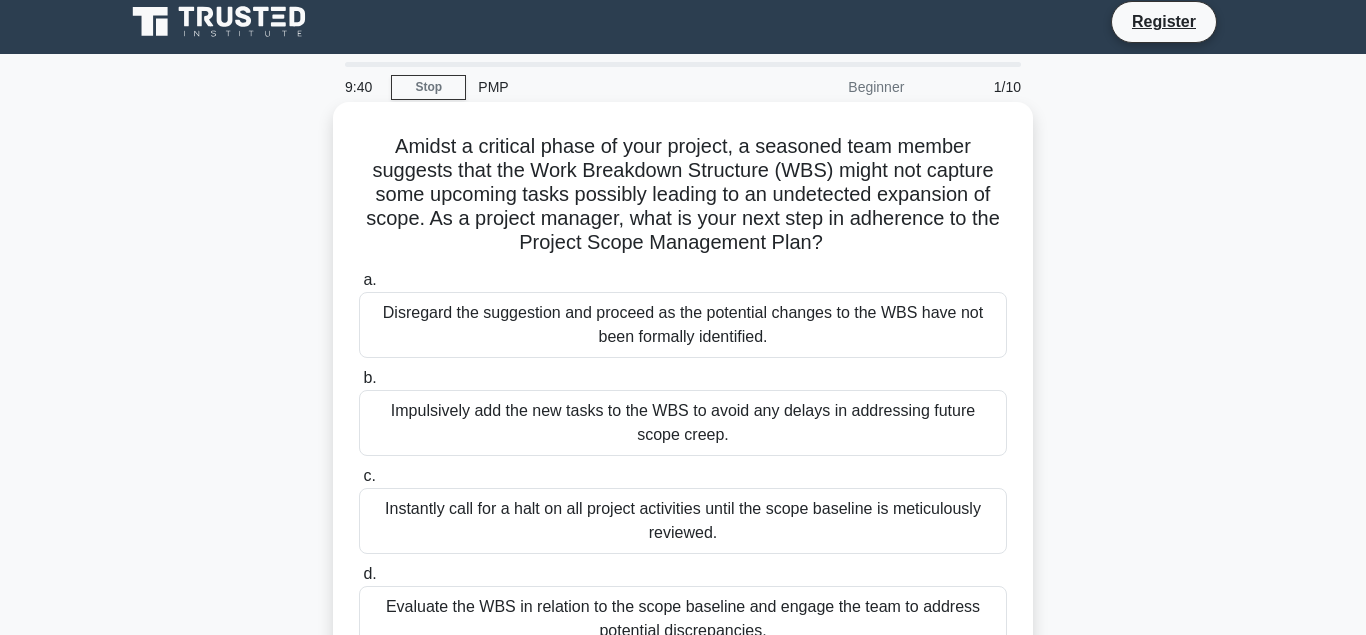 scroll, scrollTop: 0, scrollLeft: 0, axis: both 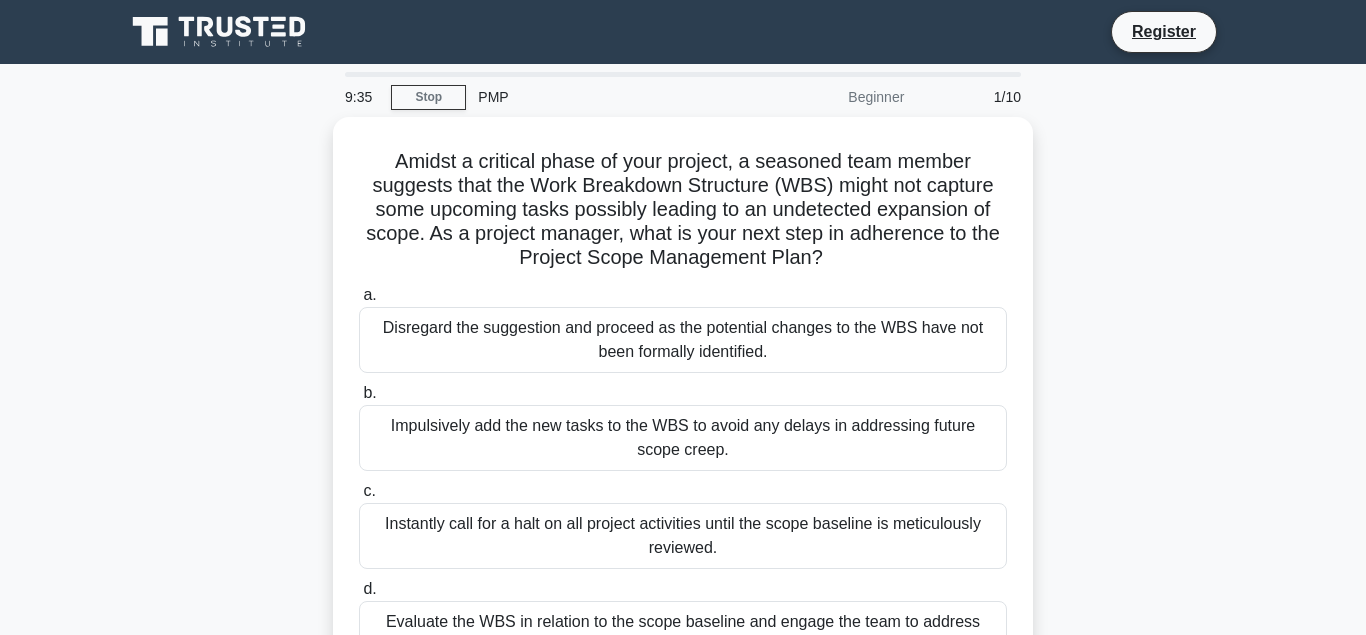 click 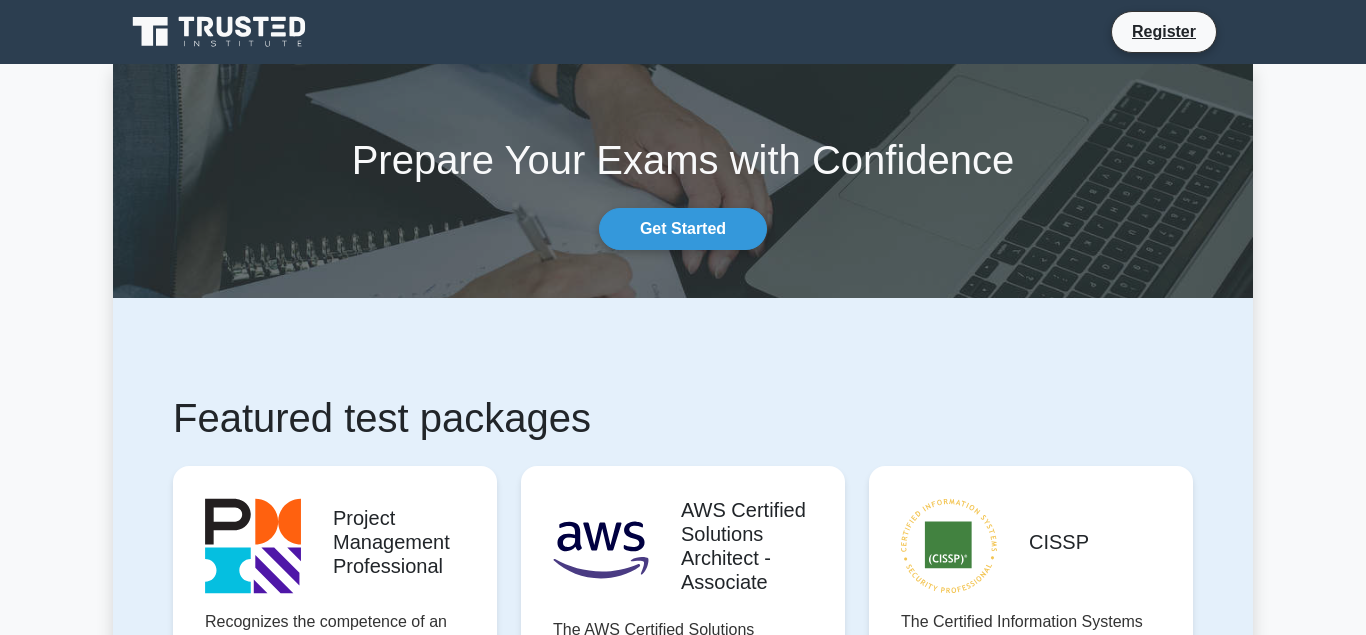 scroll, scrollTop: 0, scrollLeft: 0, axis: both 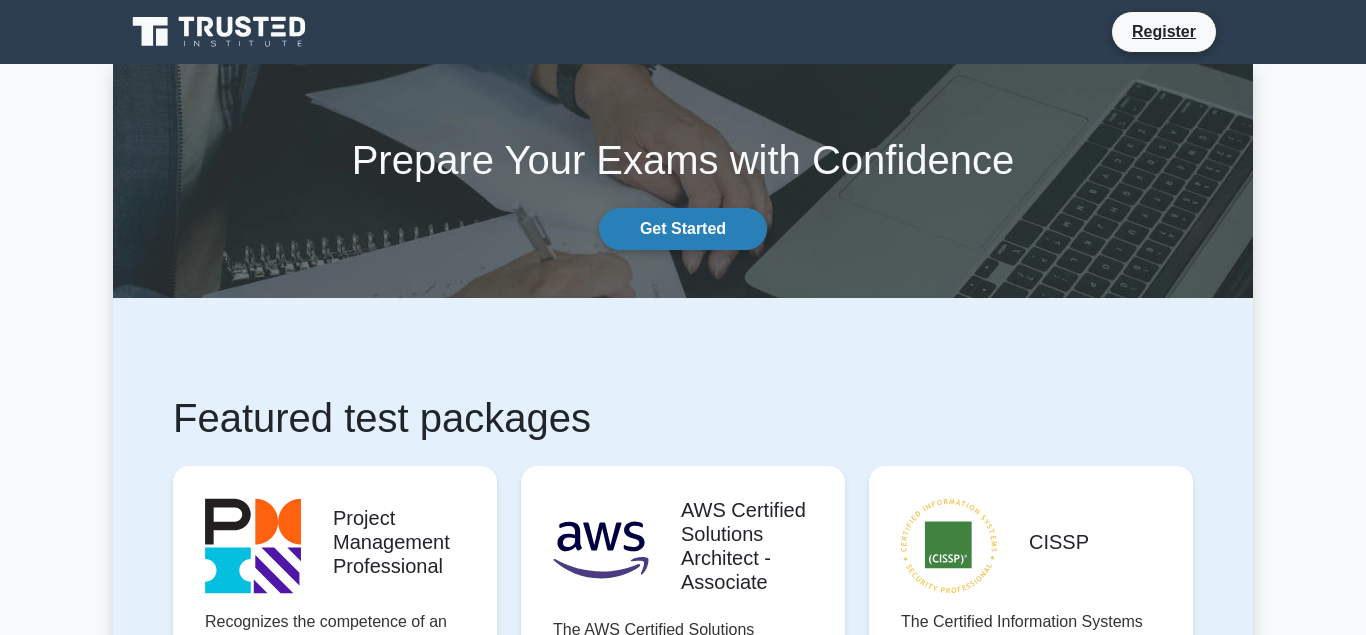 click on "Get Started" at bounding box center [683, 229] 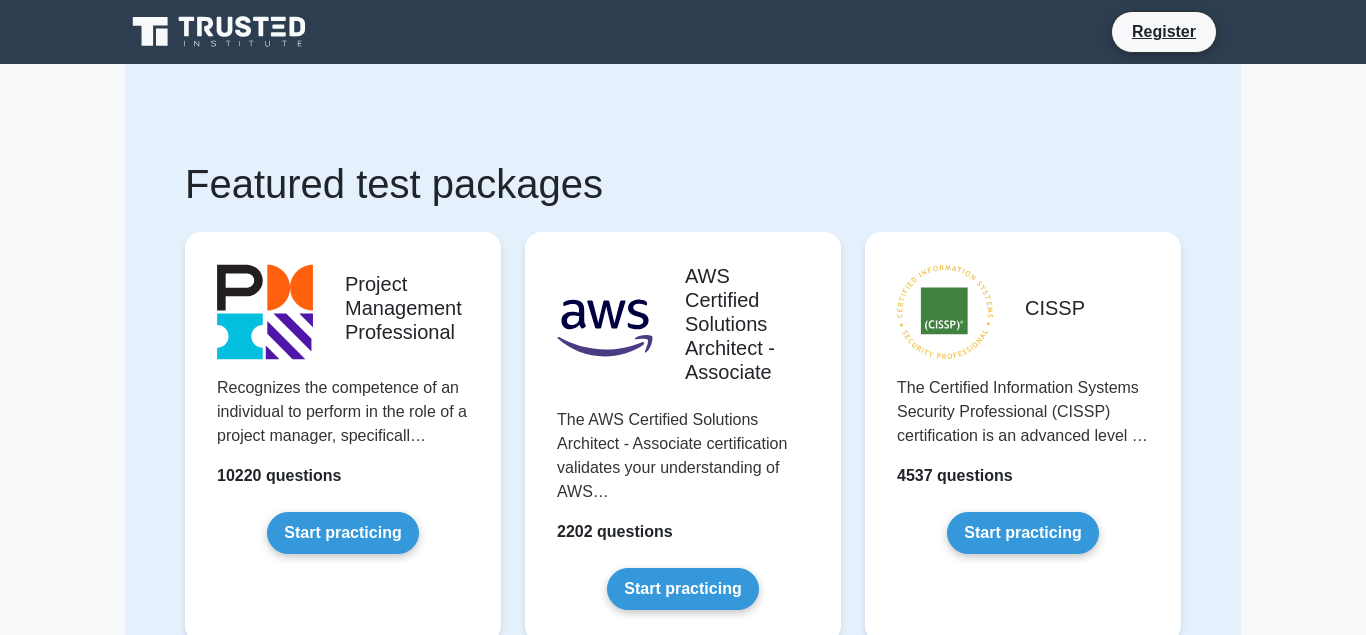 scroll, scrollTop: 0, scrollLeft: 0, axis: both 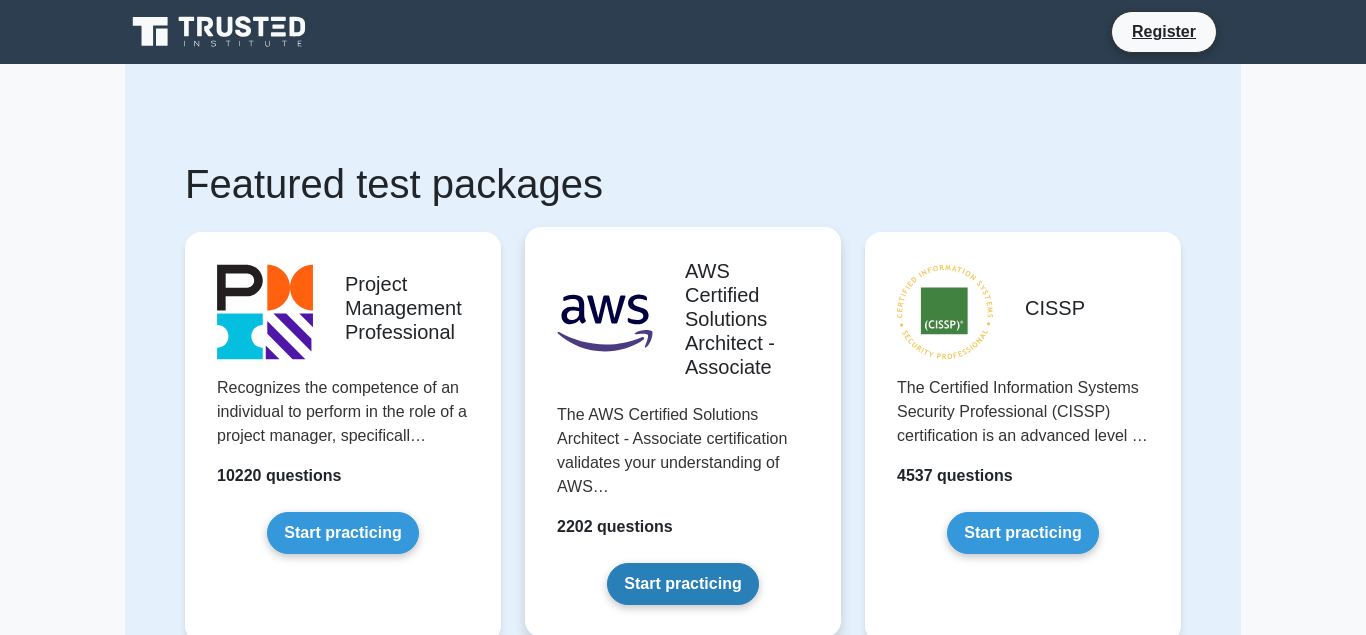 click on "Start practicing" at bounding box center [682, 584] 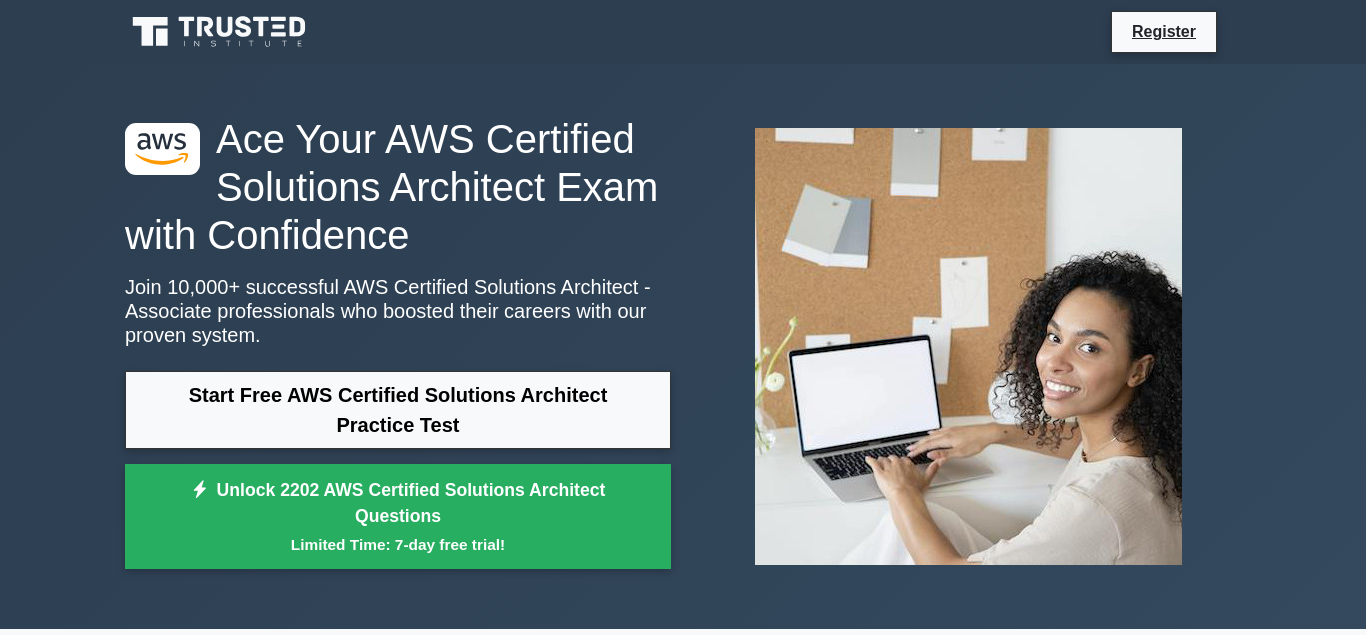 scroll, scrollTop: 0, scrollLeft: 0, axis: both 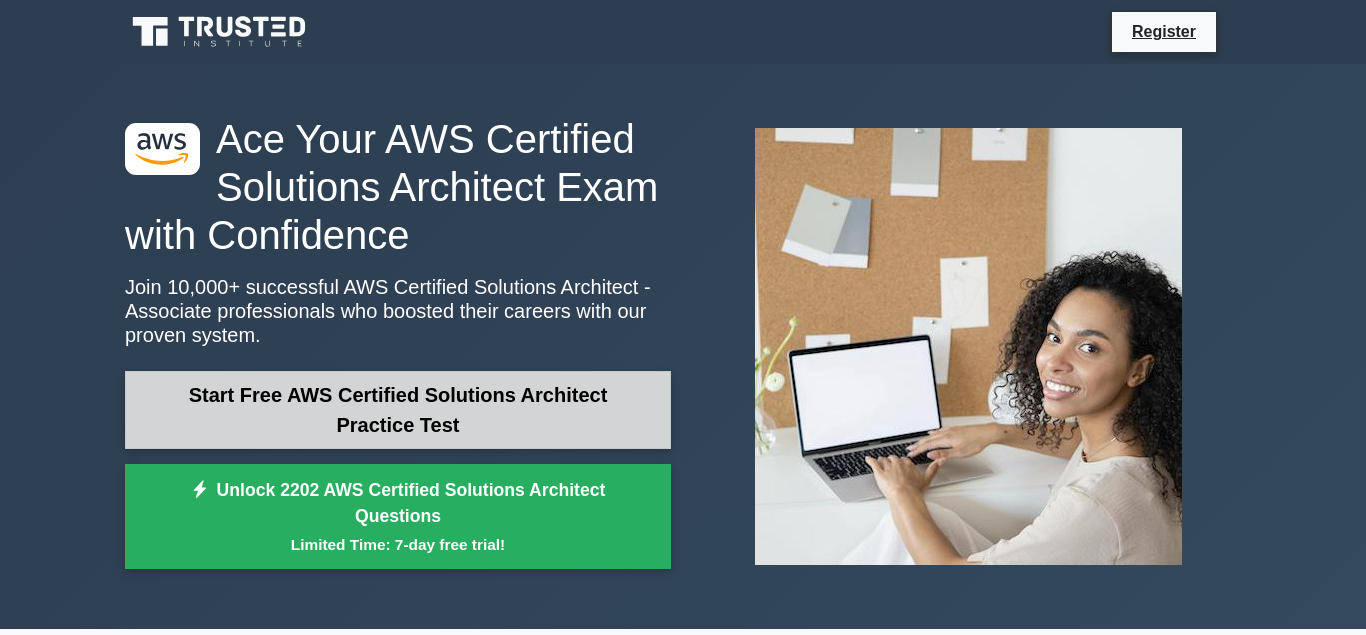 click on "Start Free AWS Certified Solutions Architect Practice Test" at bounding box center [398, 410] 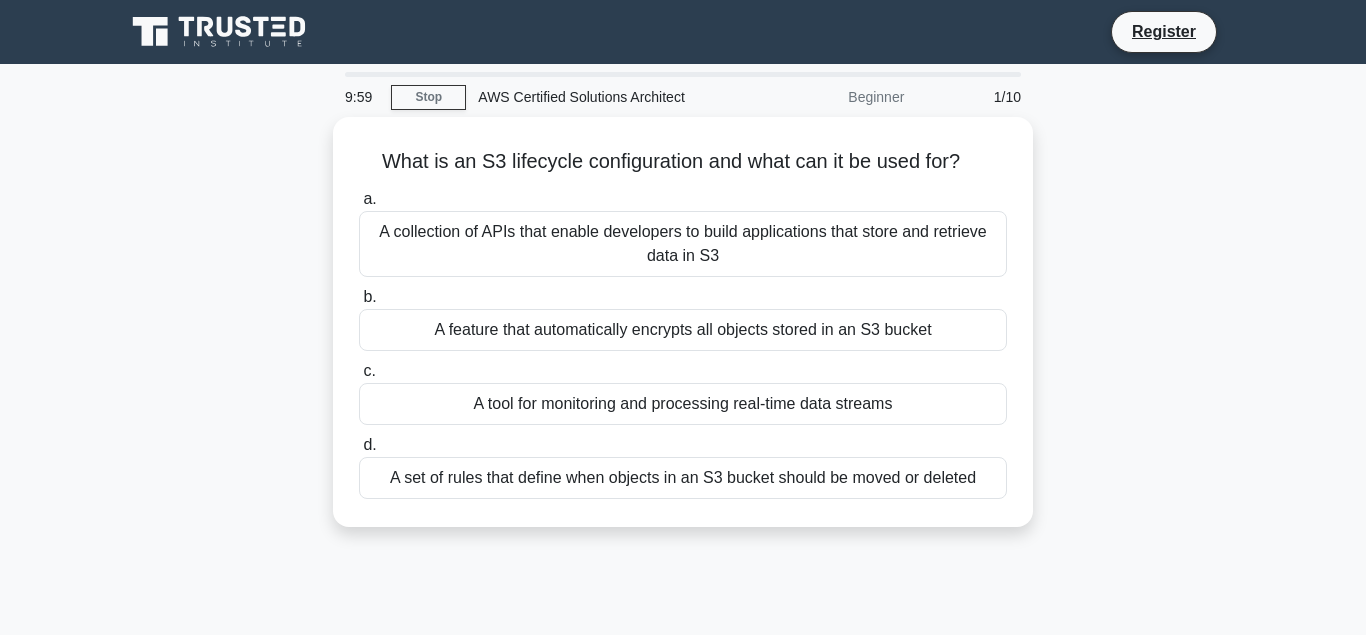 scroll, scrollTop: 0, scrollLeft: 0, axis: both 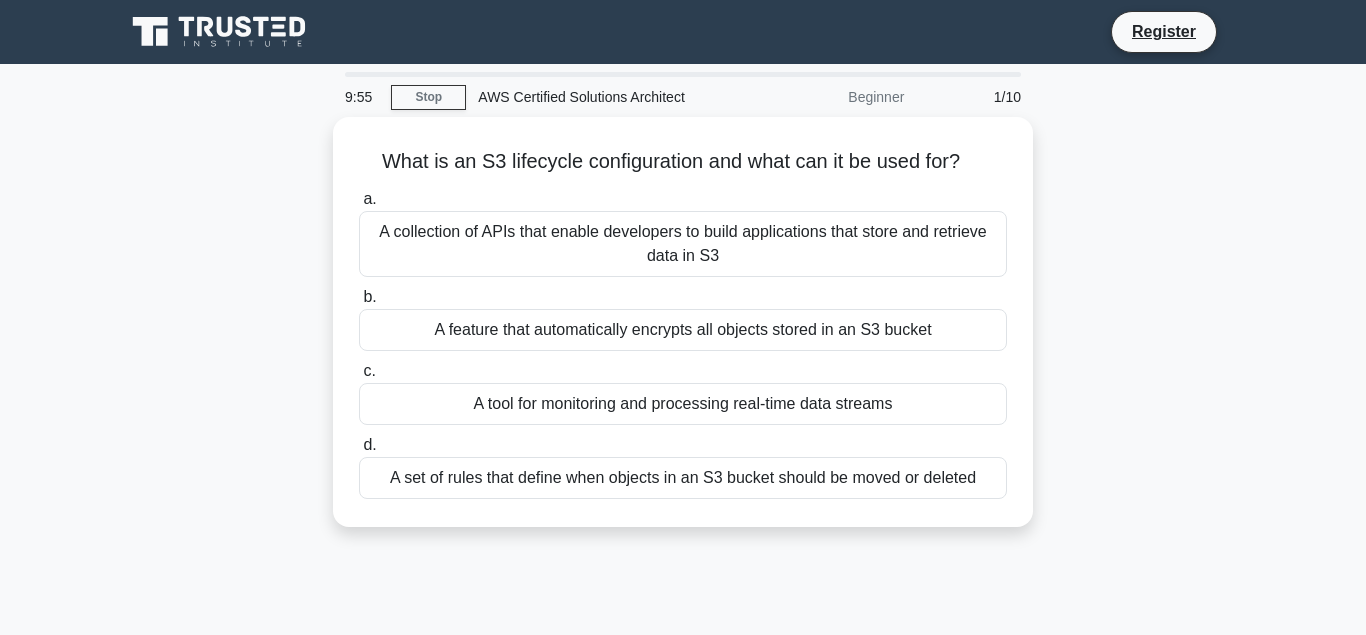 click 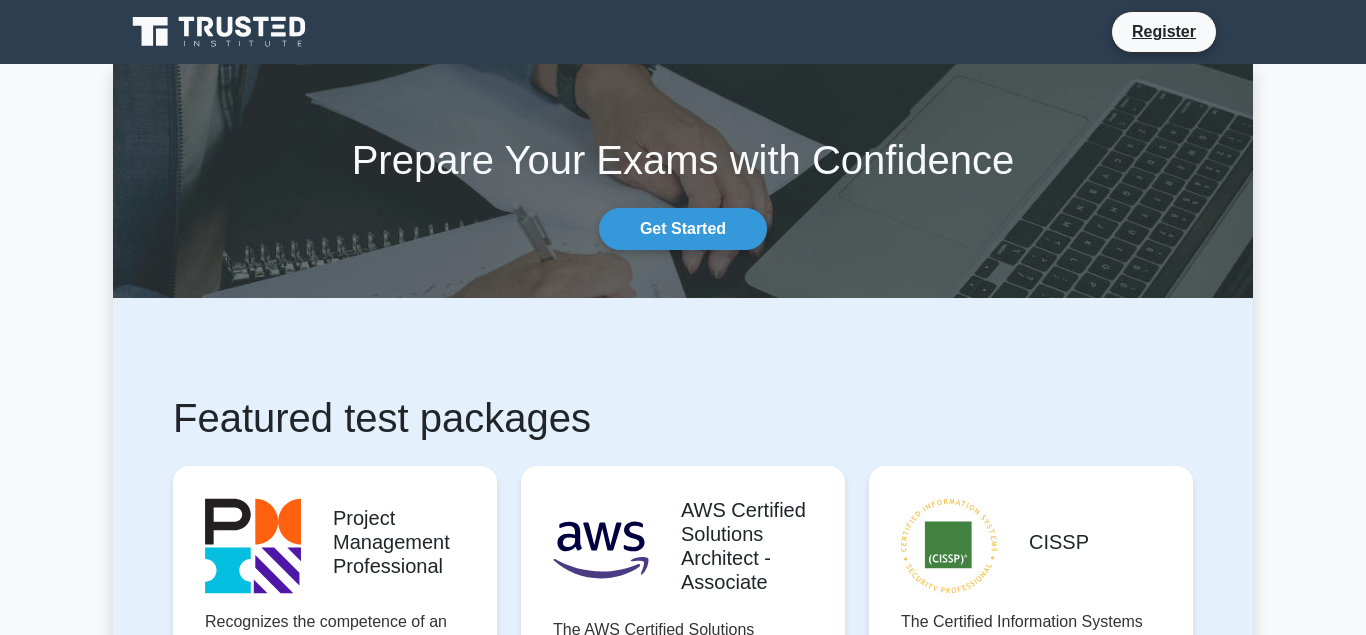 scroll, scrollTop: 0, scrollLeft: 0, axis: both 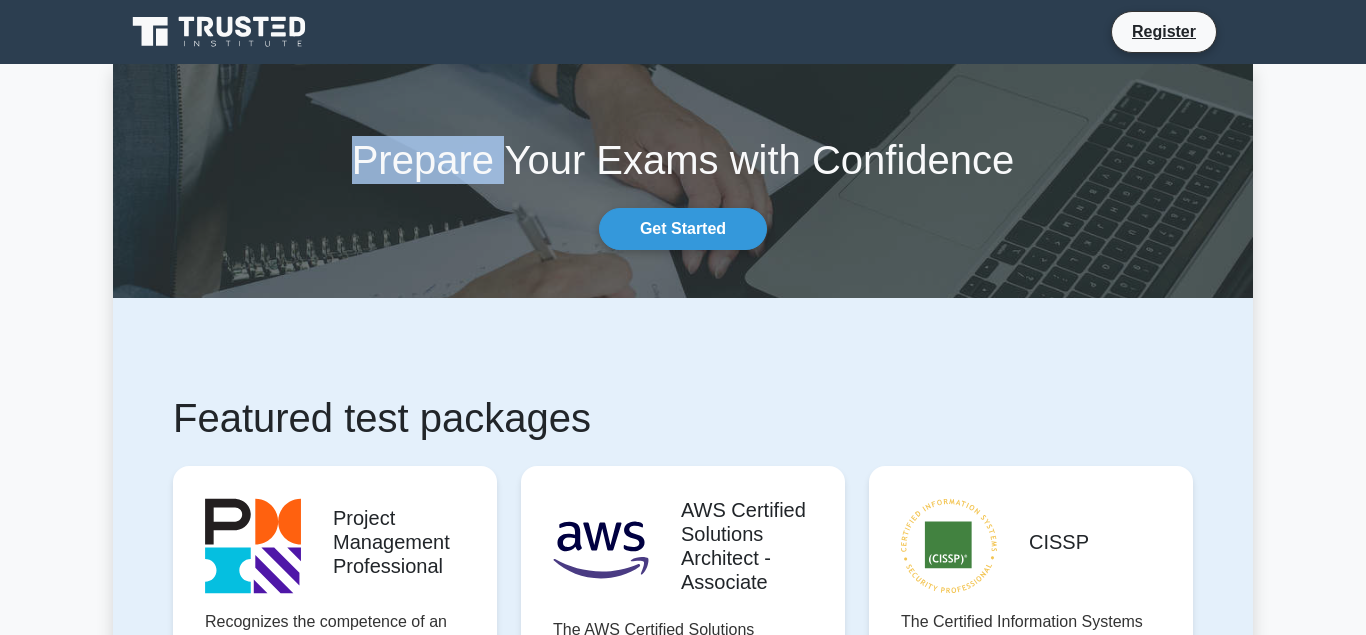 click on "Prepare Your Exams with Confidence
Get Started" at bounding box center (683, 181) 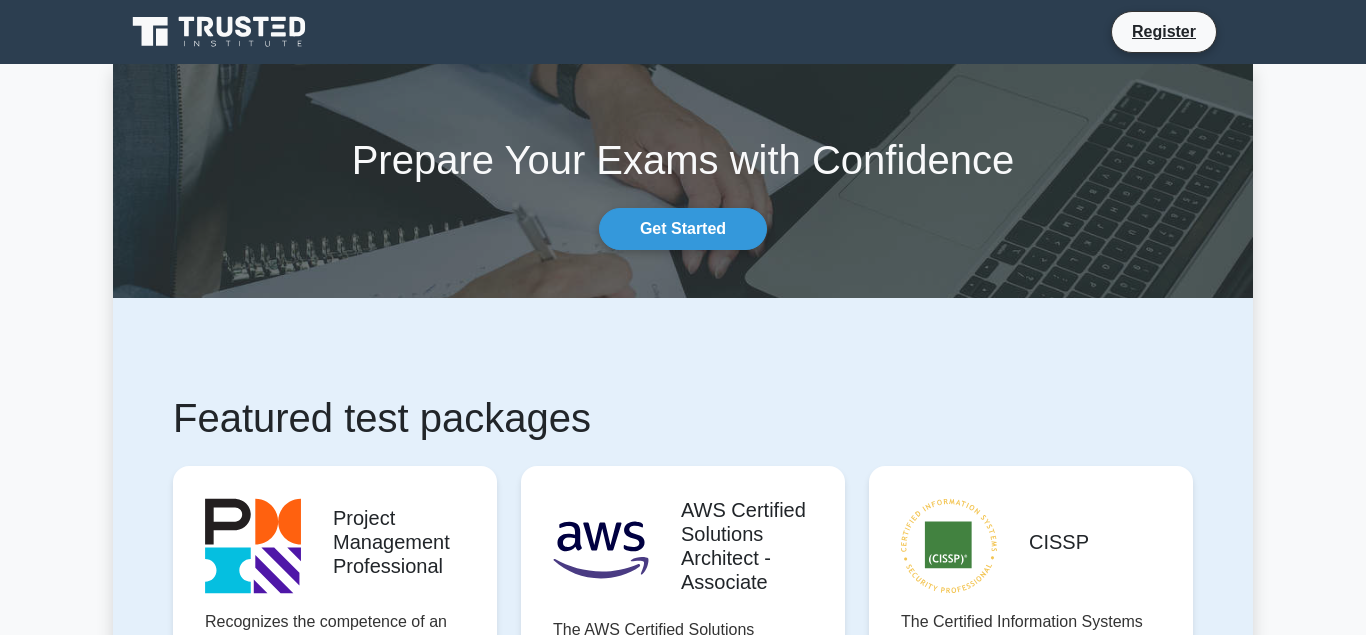 click on "Prepare Your Exams with Confidence
Get Started" at bounding box center [683, 181] 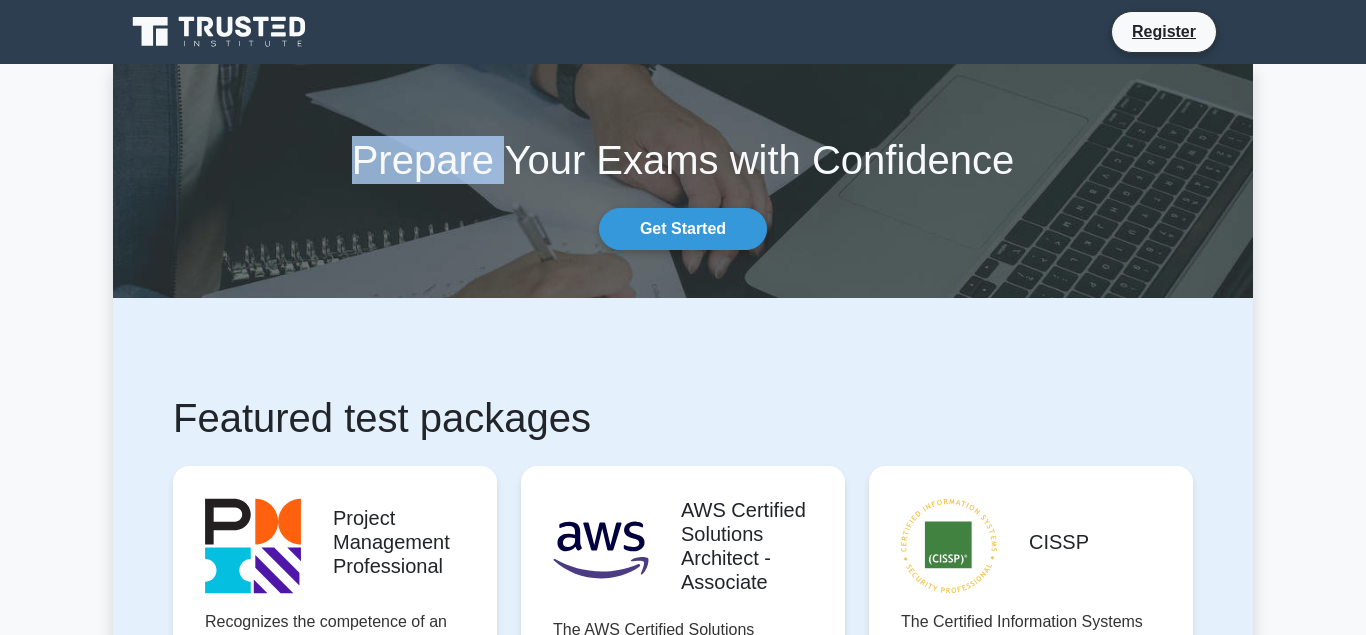 click on "Prepare Your Exams with Confidence" at bounding box center (683, 160) 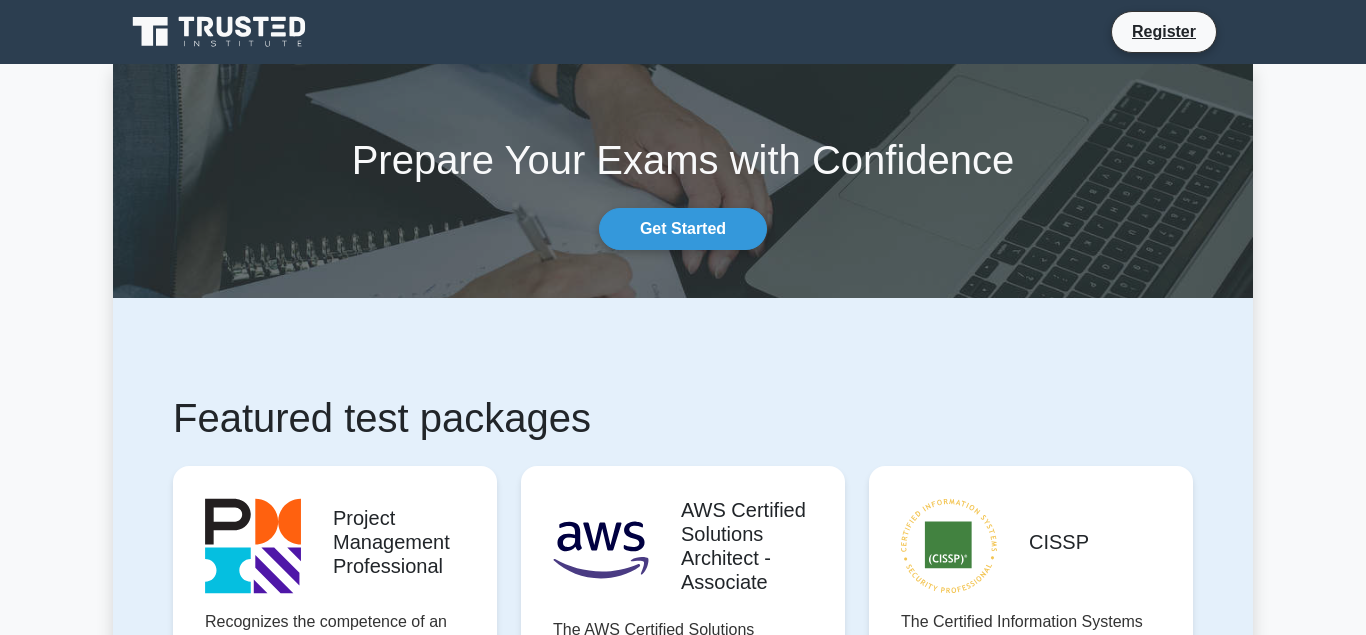click on "Prepare Your Exams with Confidence" at bounding box center [683, 160] 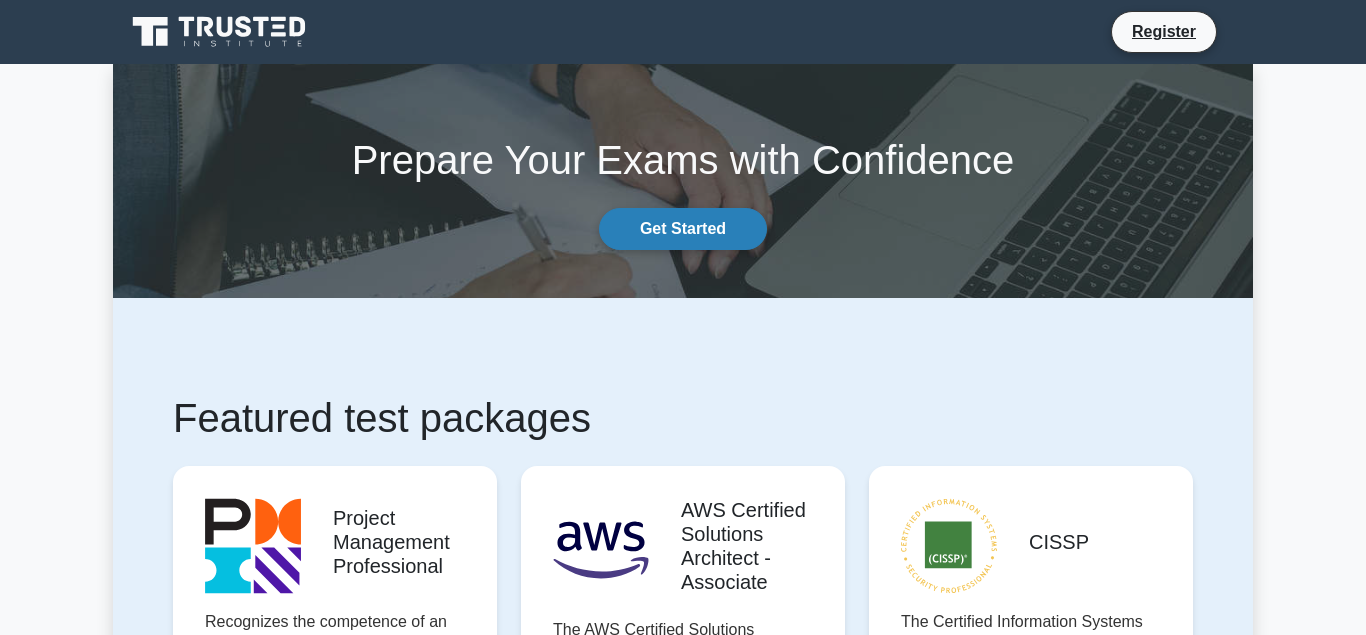 click on "Get Started" at bounding box center (683, 229) 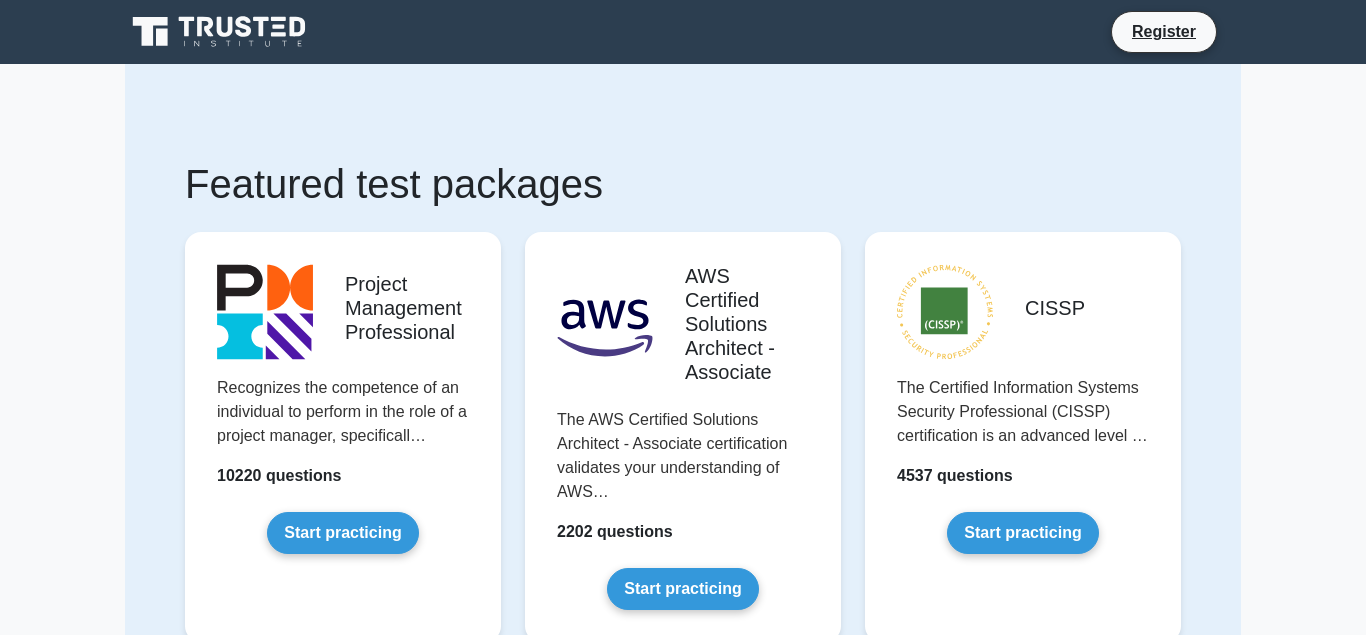 scroll, scrollTop: 0, scrollLeft: 0, axis: both 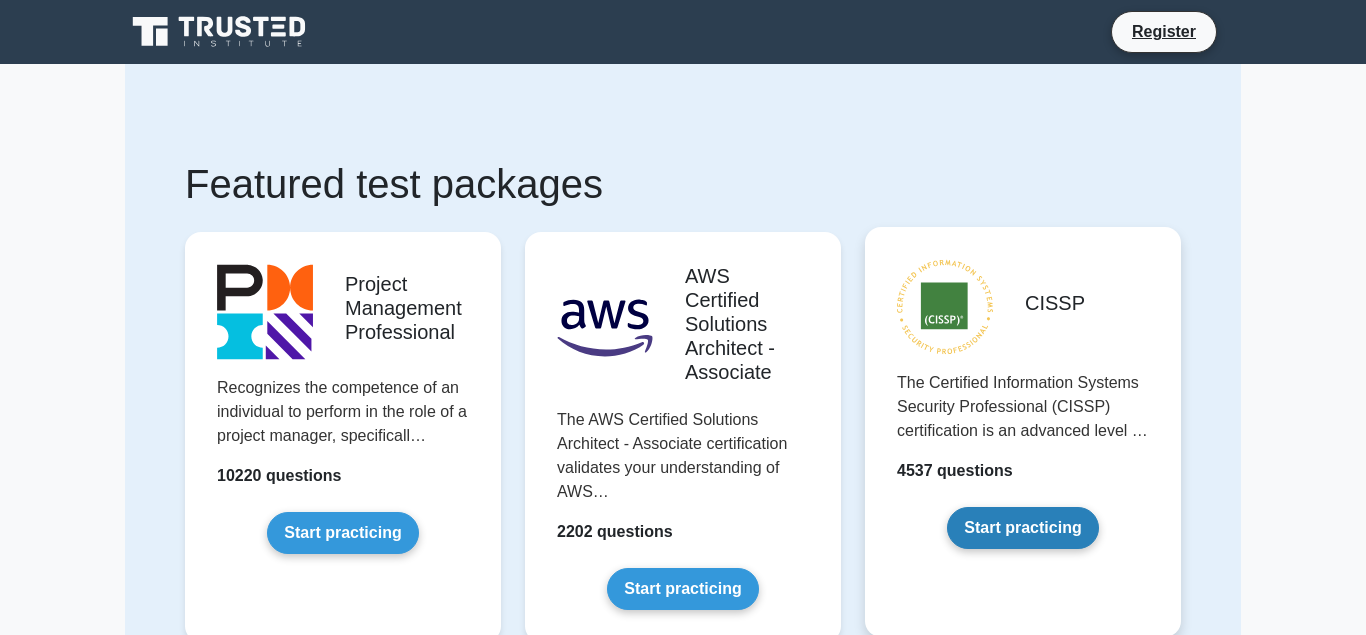 click on "Start practicing" at bounding box center (1022, 528) 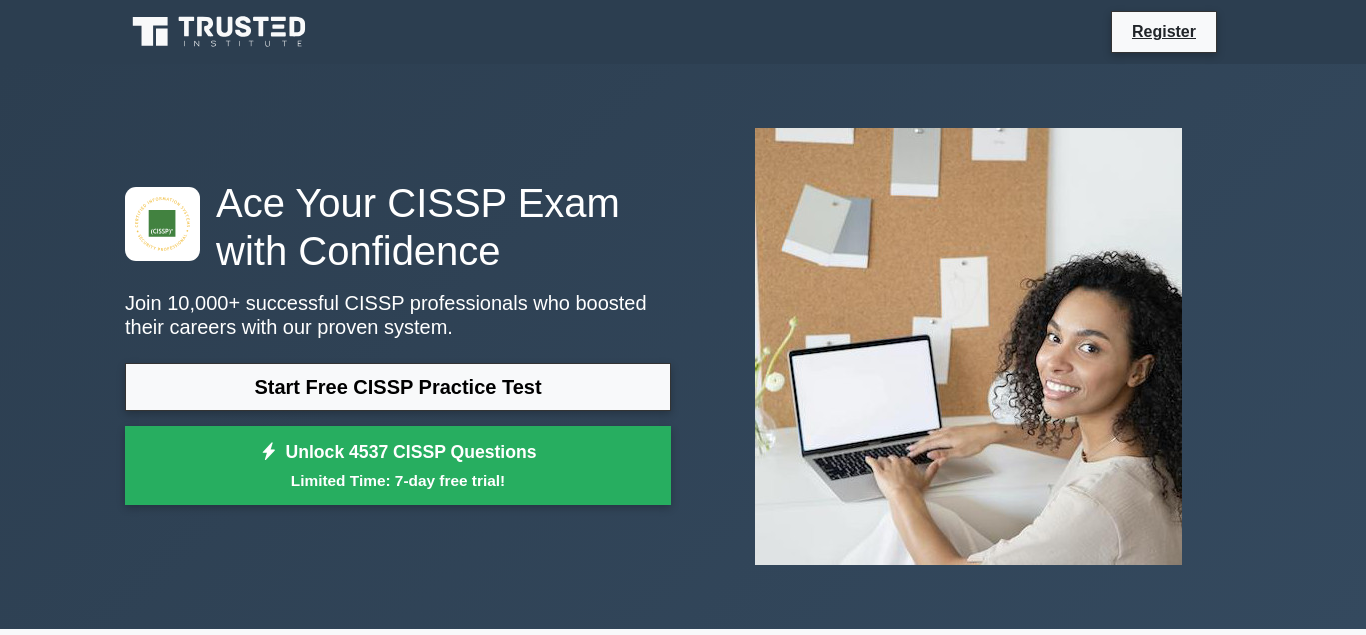scroll, scrollTop: 0, scrollLeft: 0, axis: both 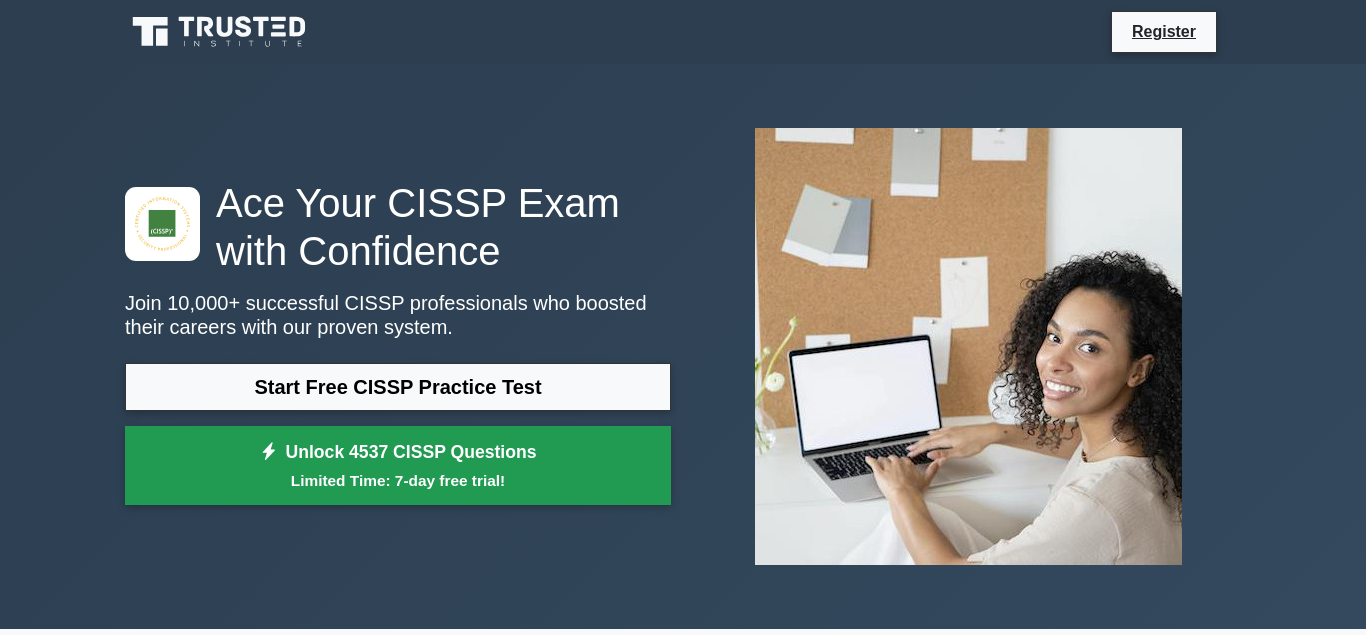 click on "Unlock 4537 CISSP Questions
Limited Time: 7-day free trial!" at bounding box center [398, 466] 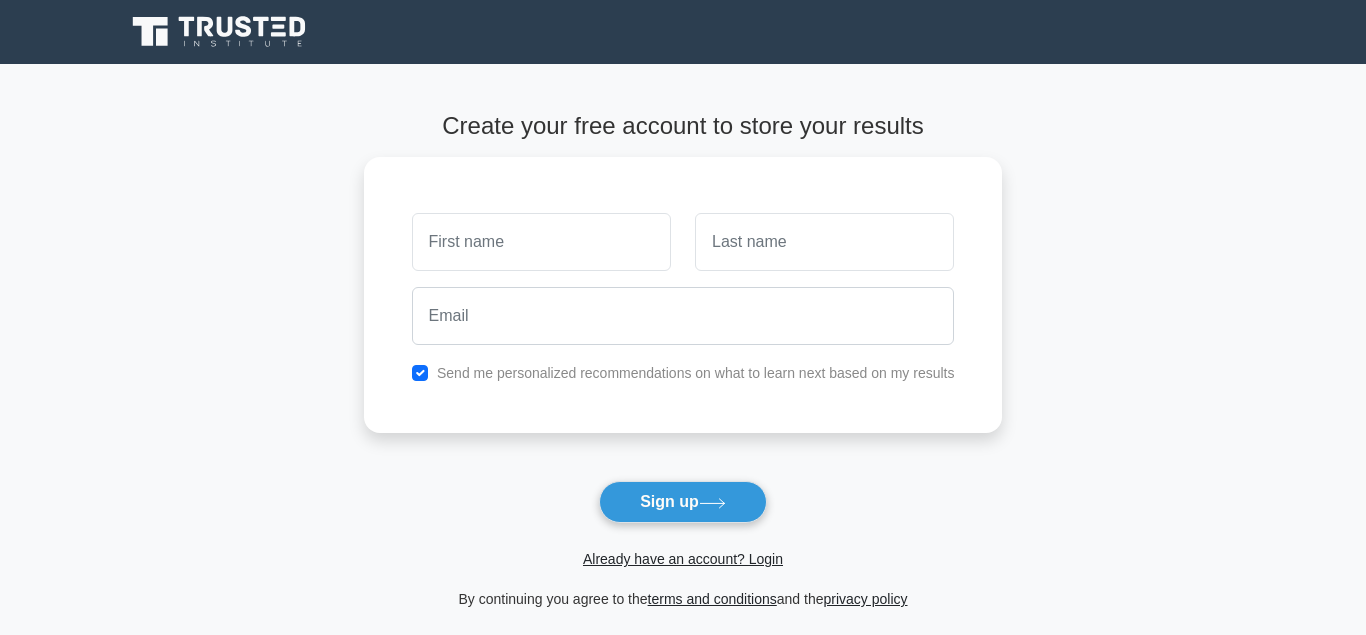 scroll, scrollTop: 0, scrollLeft: 0, axis: both 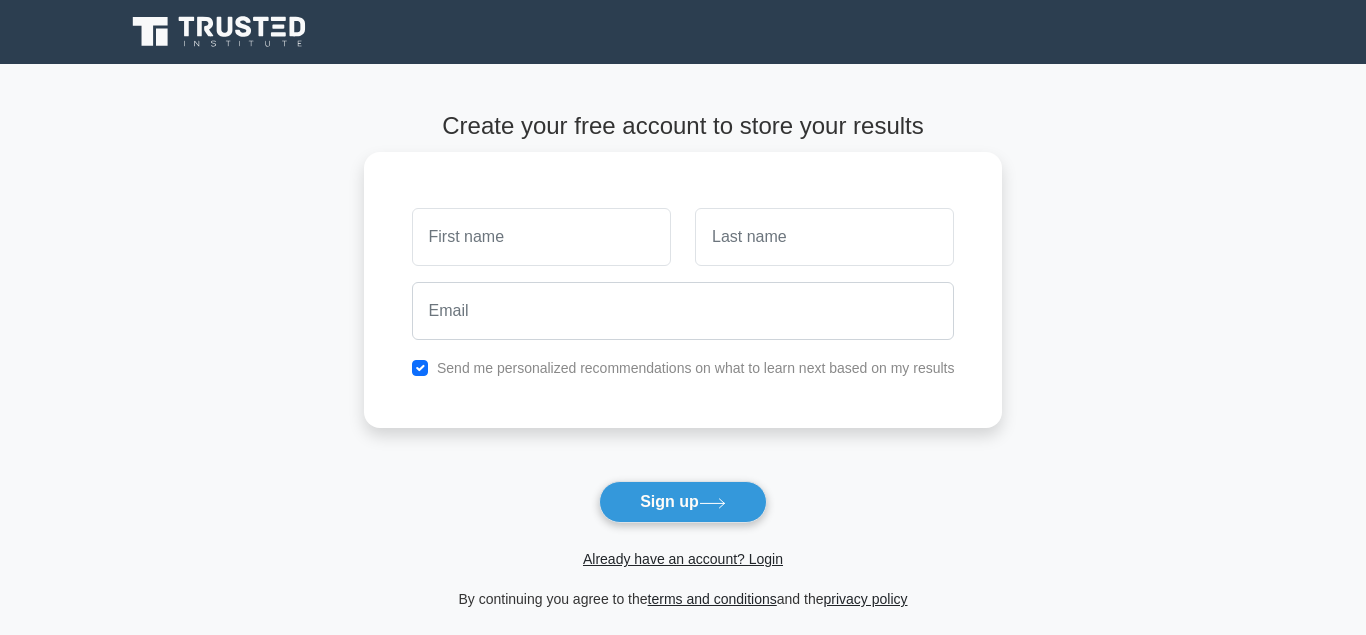 click at bounding box center (541, 237) 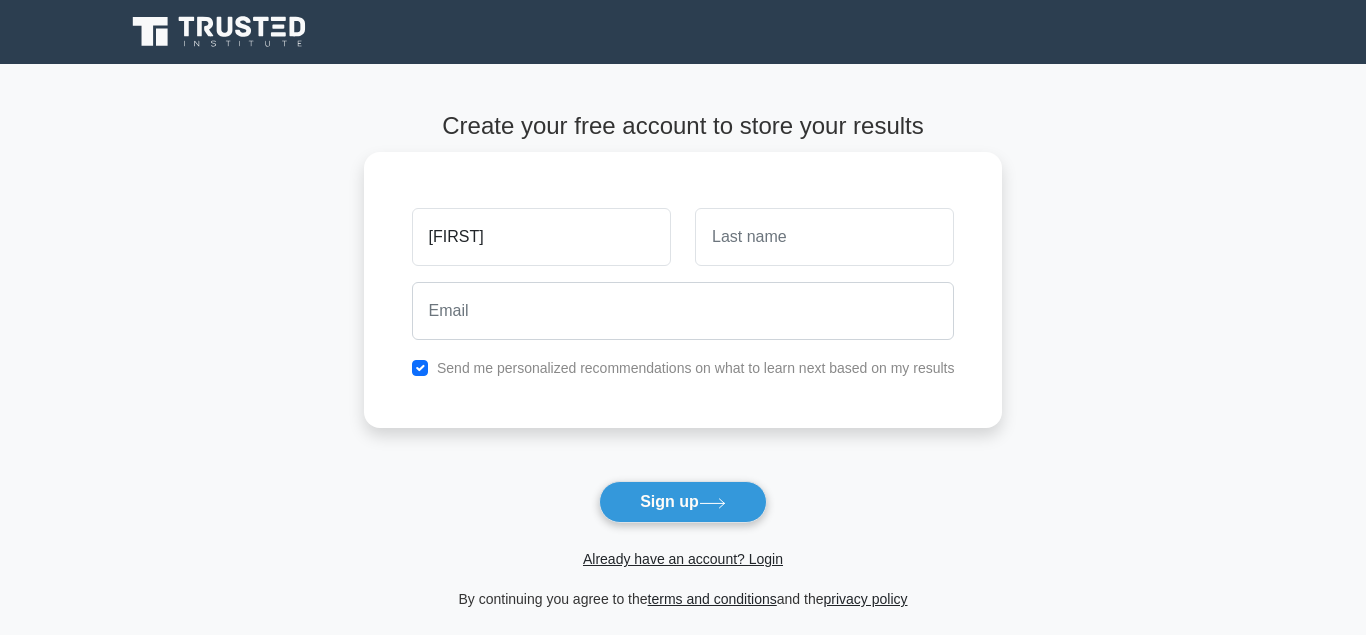 type on "[FIRST]" 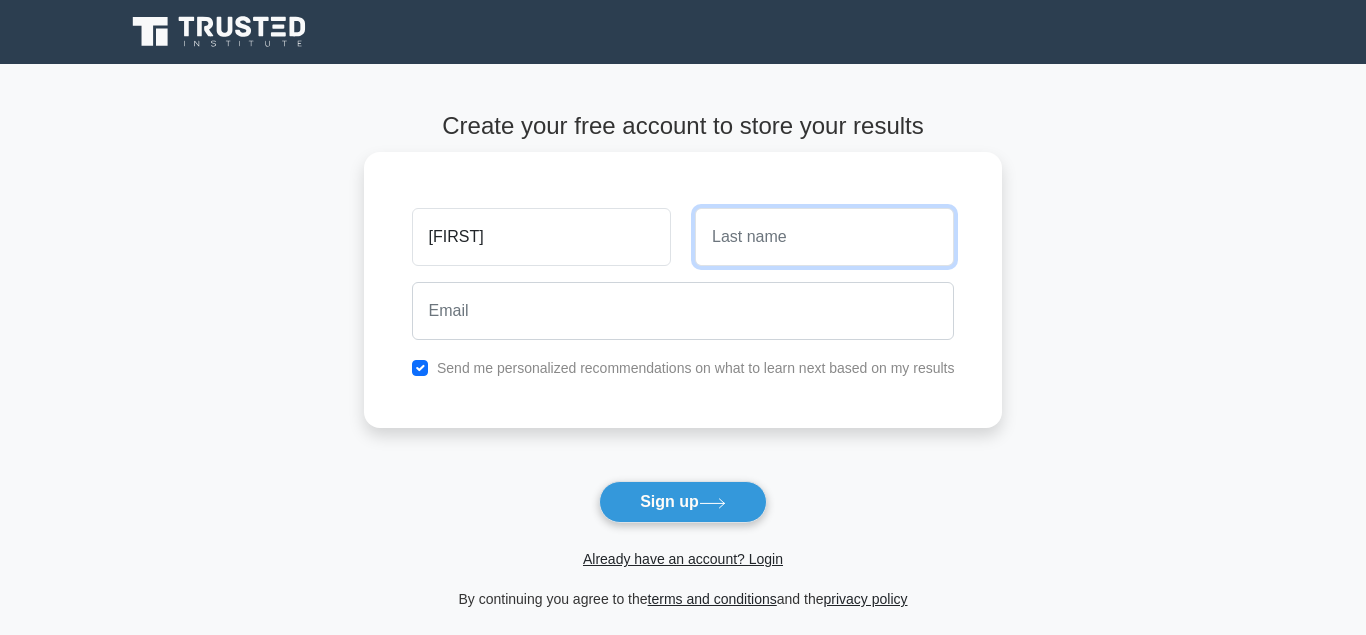 click at bounding box center (824, 237) 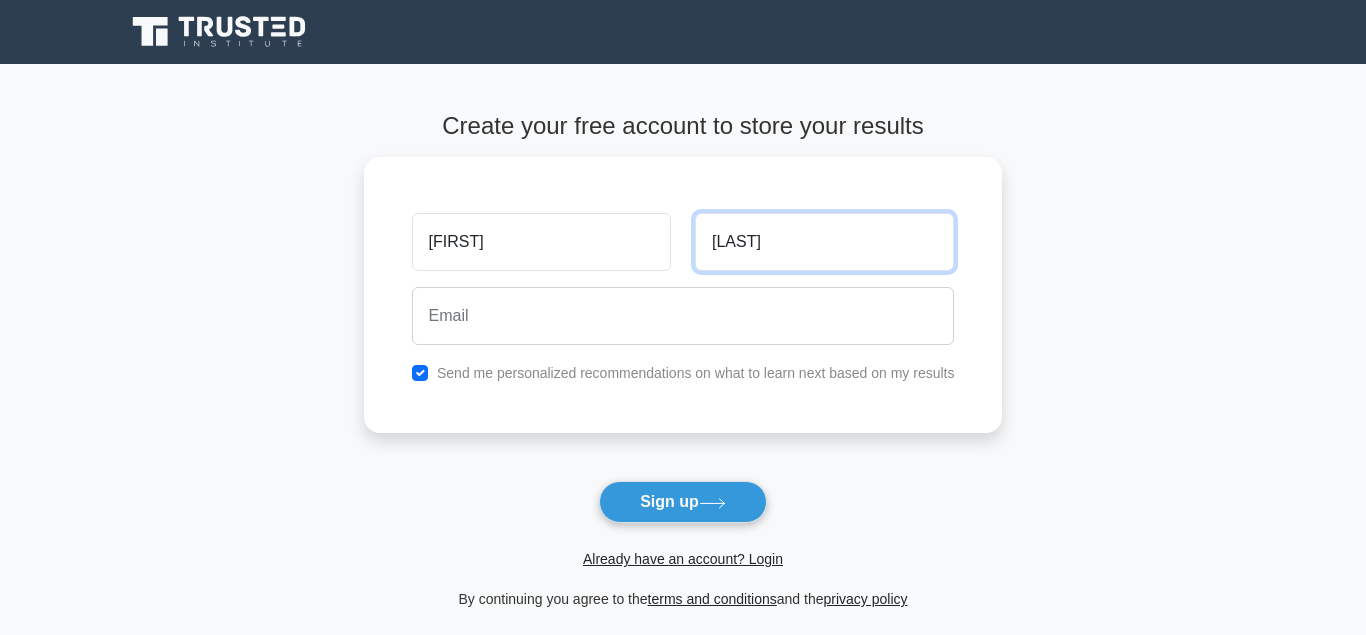 type on "[LAST]" 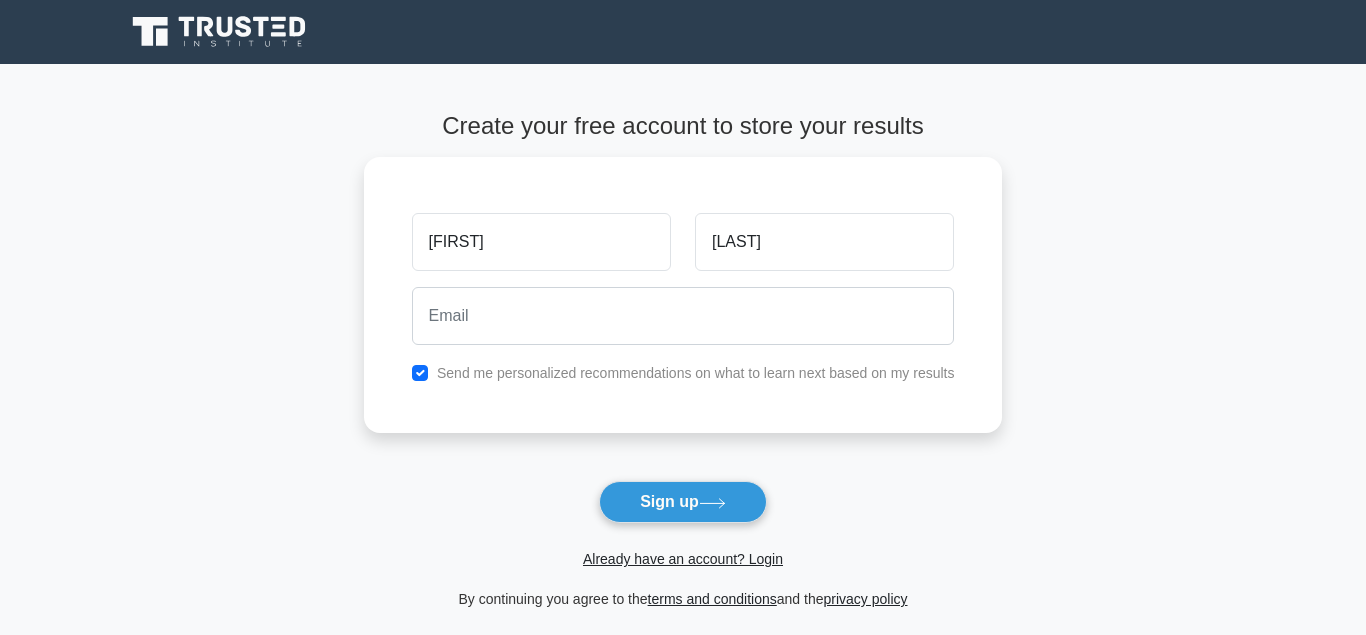 click on "Already have an account? Login" at bounding box center [683, 547] 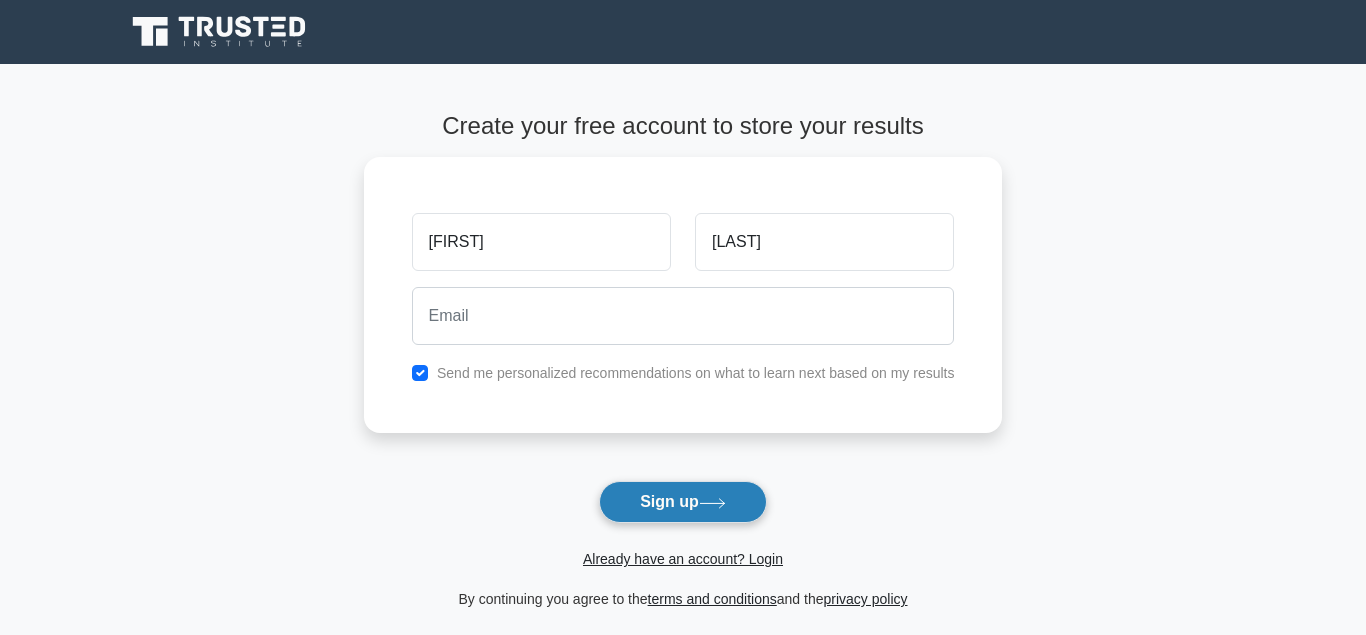 click 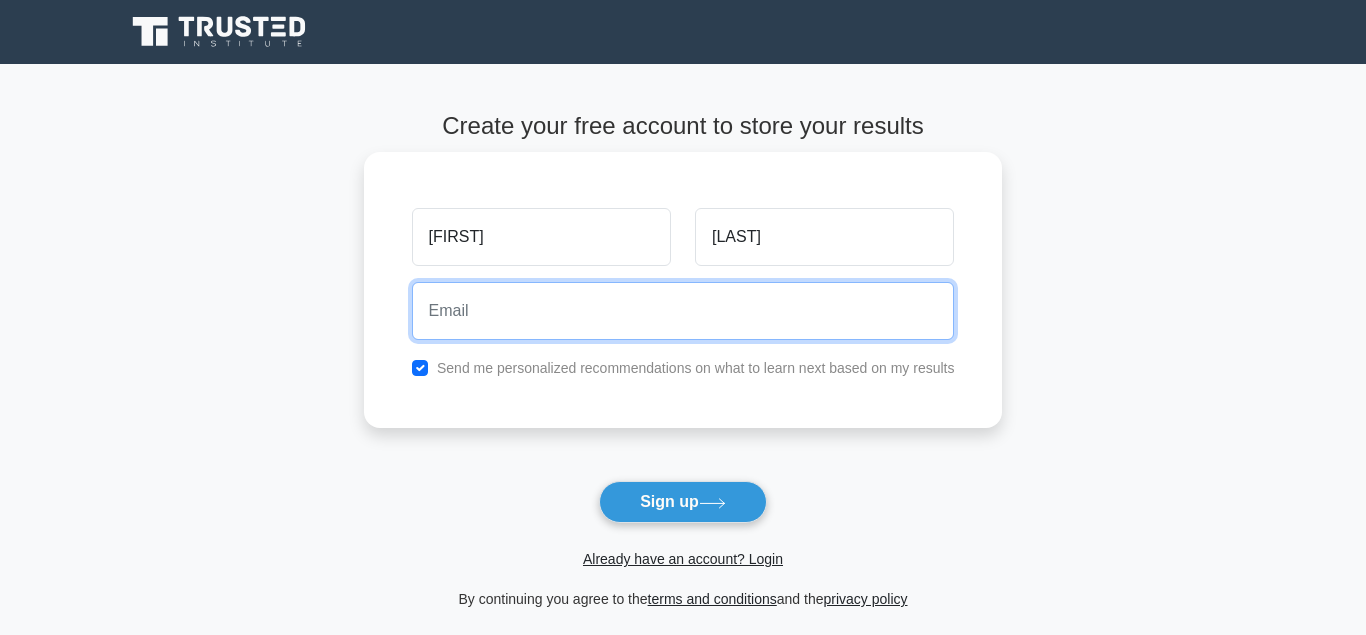 click at bounding box center [683, 311] 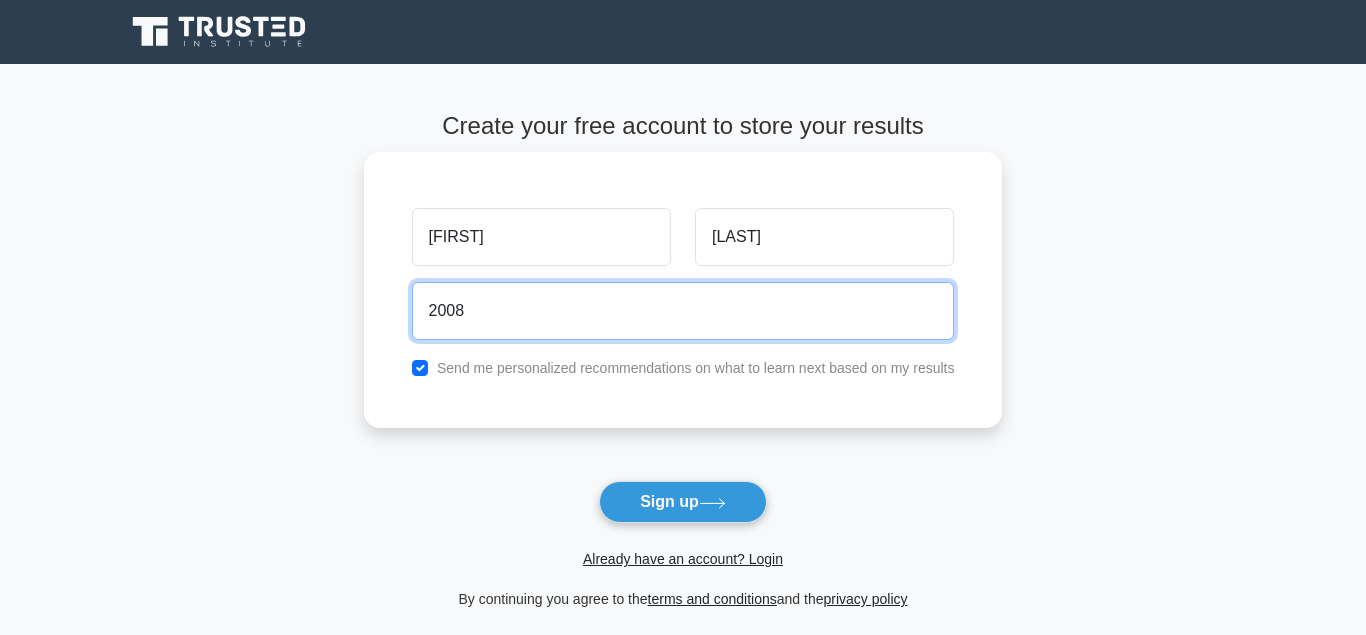 type on "2008" 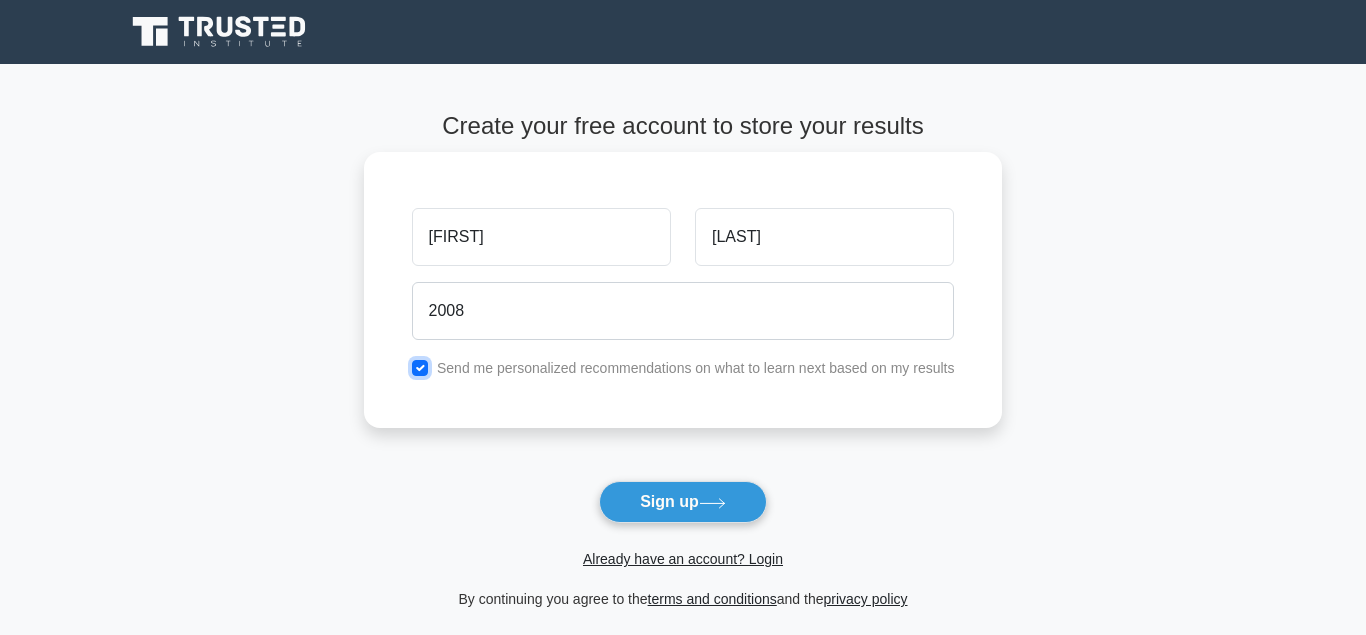 click at bounding box center [420, 368] 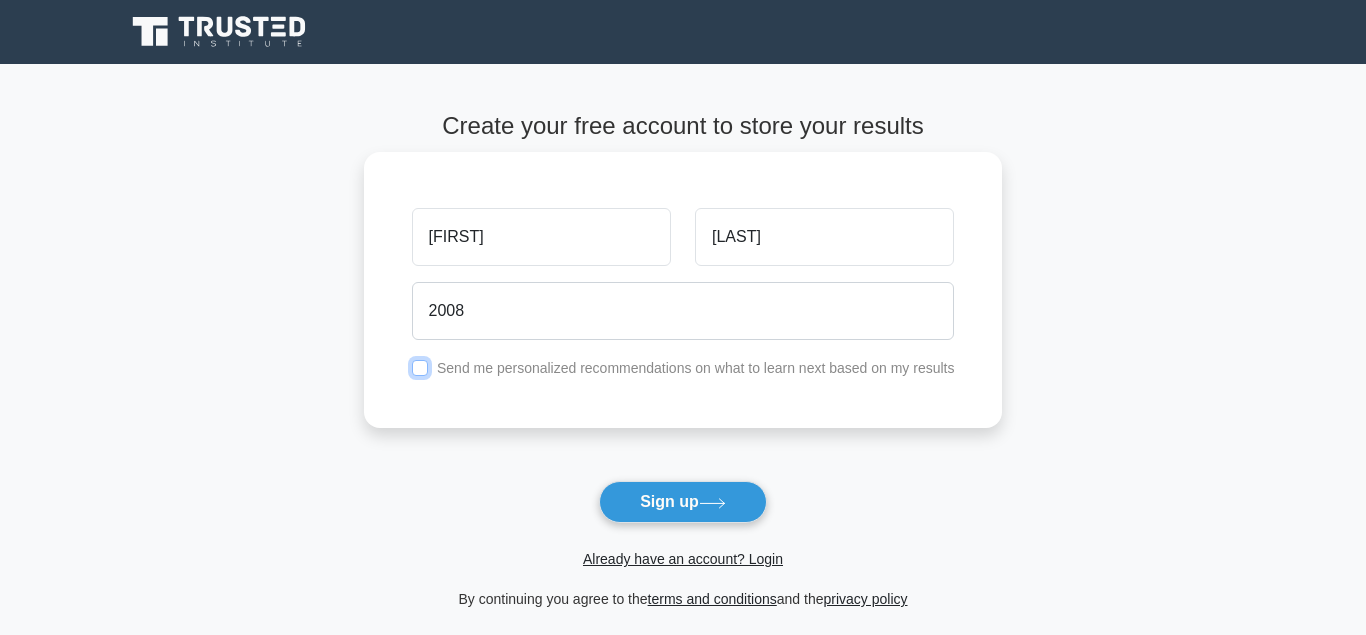 click at bounding box center [420, 368] 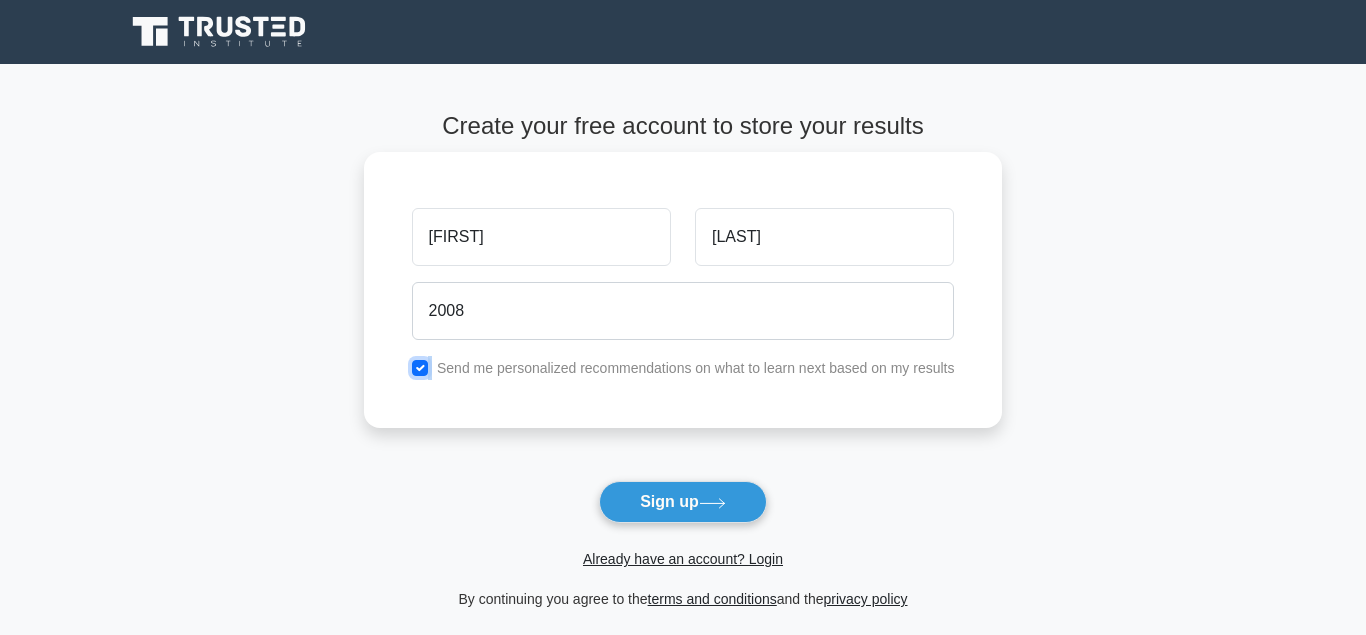 click at bounding box center [420, 368] 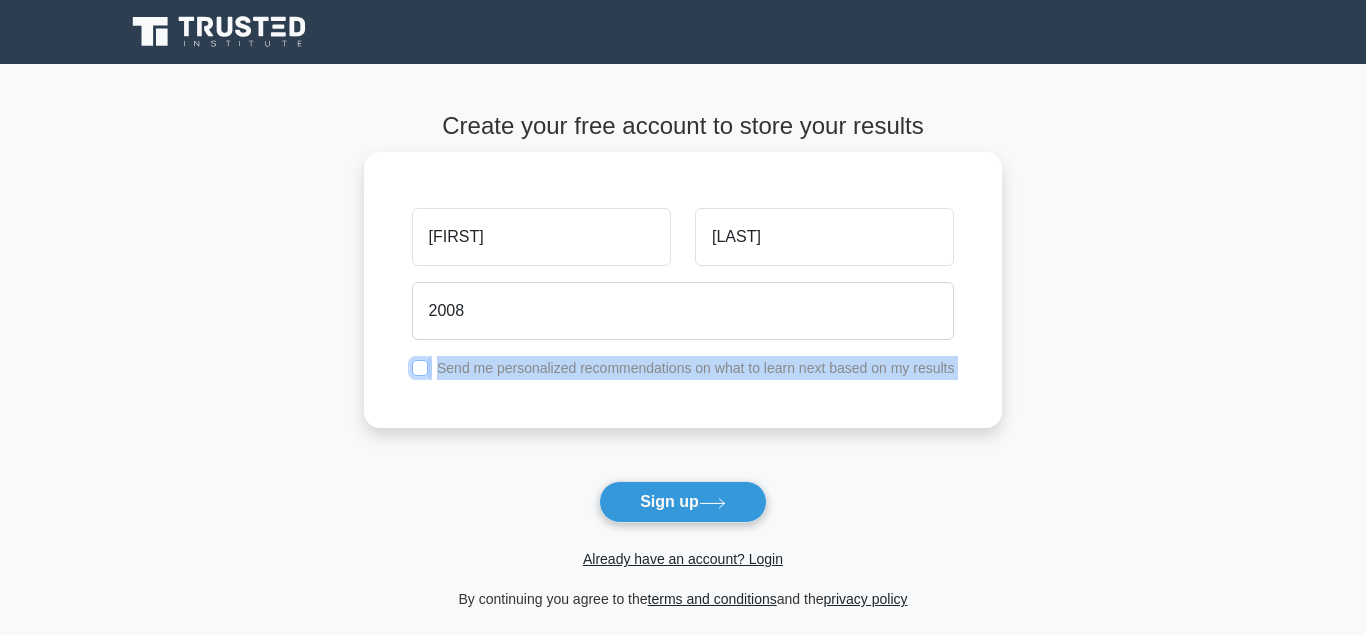 click at bounding box center [420, 368] 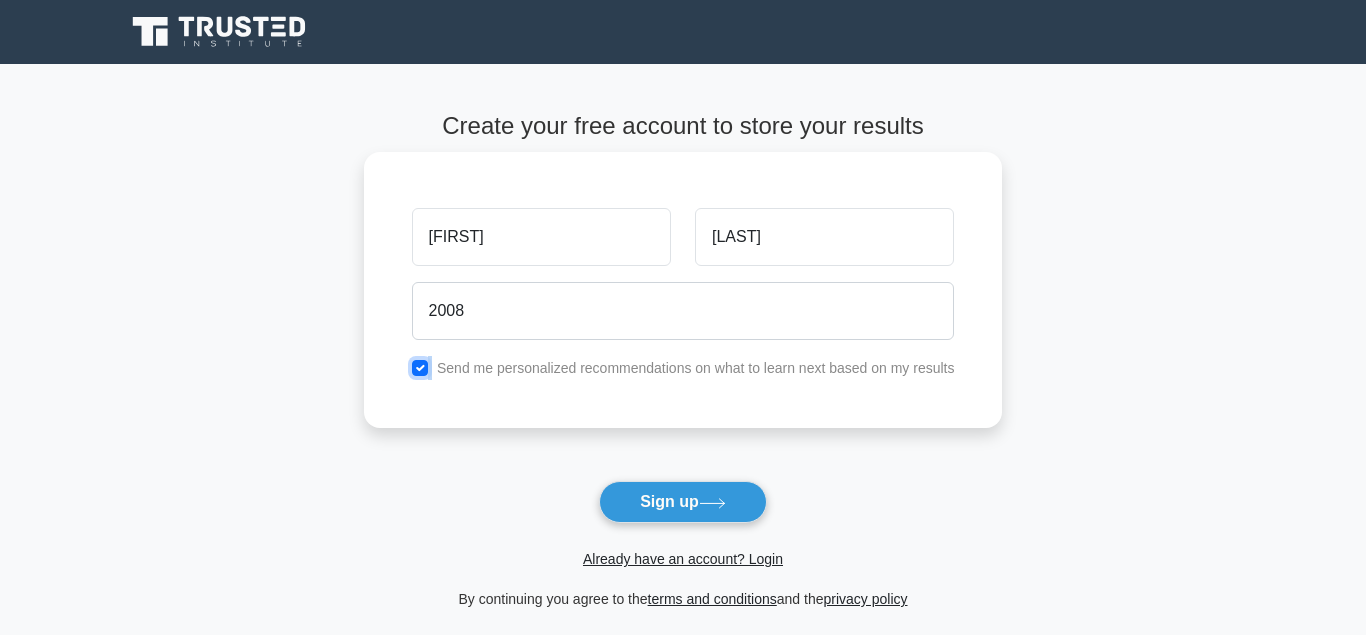 click at bounding box center [420, 368] 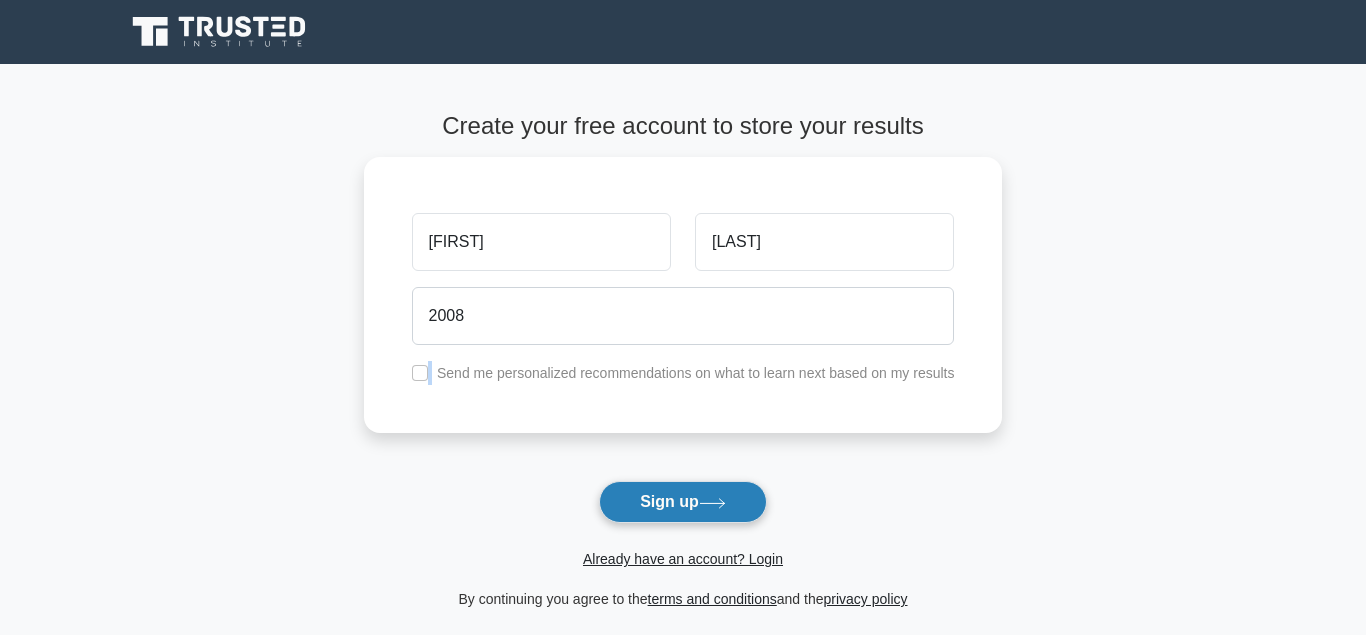 click on "Sign up" at bounding box center [683, 502] 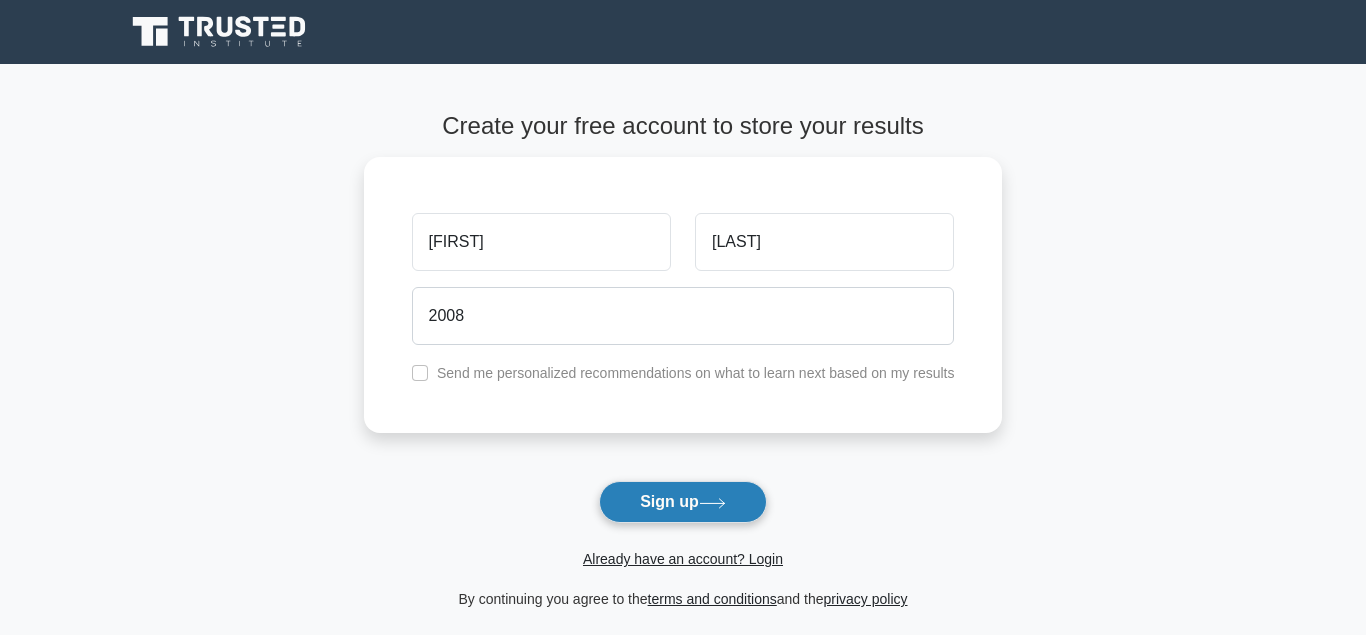 click on "Sign up" at bounding box center (683, 502) 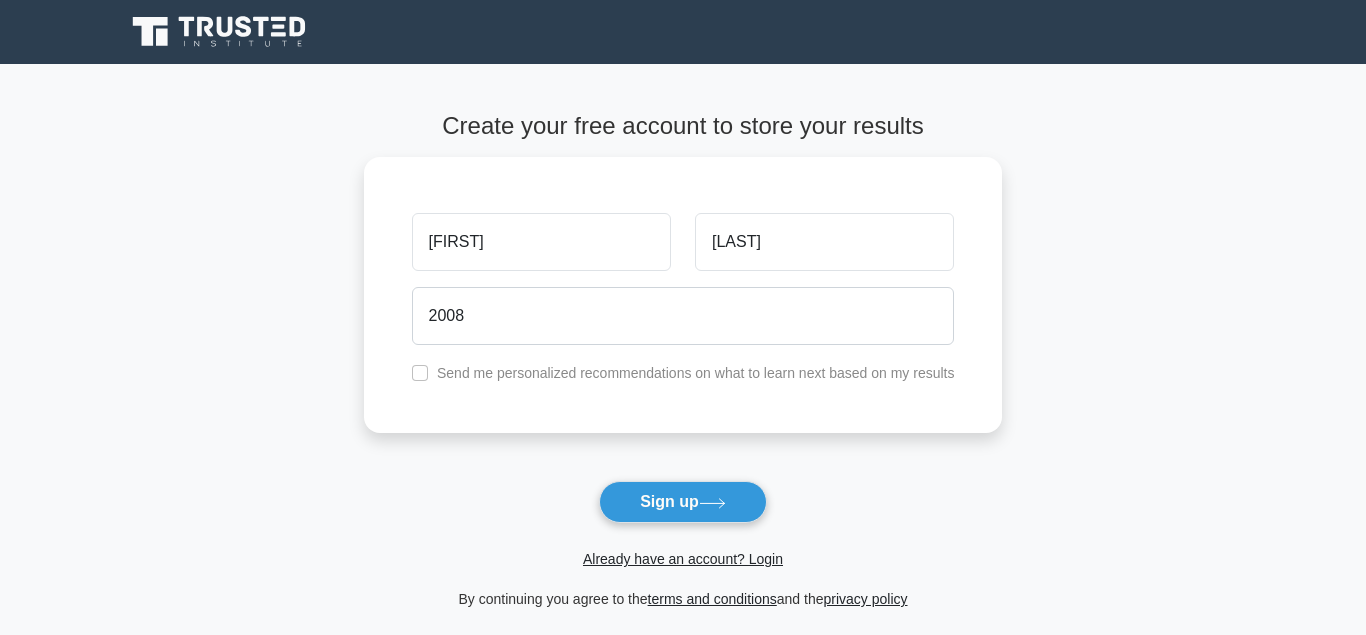 click on "Create your free account to store your results
[FIRST]
[LAST]
[YEAR]
Send me personalized recommendations on what to learn next based on my results
Sign up" at bounding box center [683, 361] 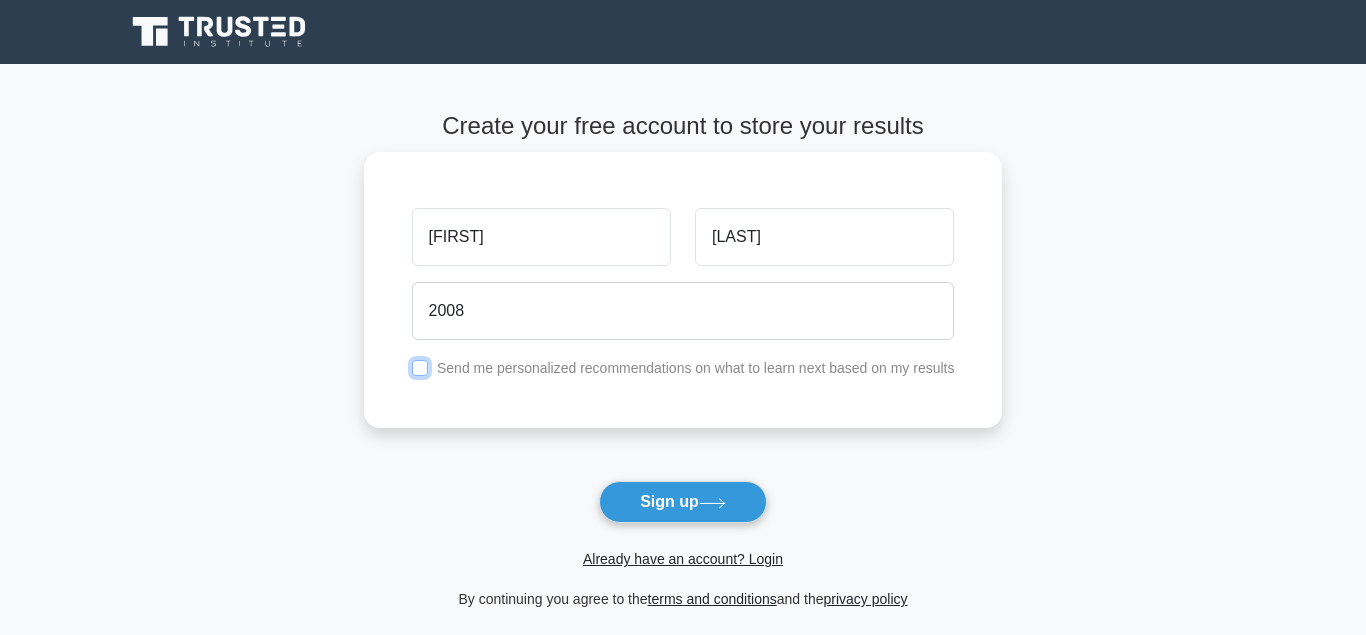 click at bounding box center [420, 368] 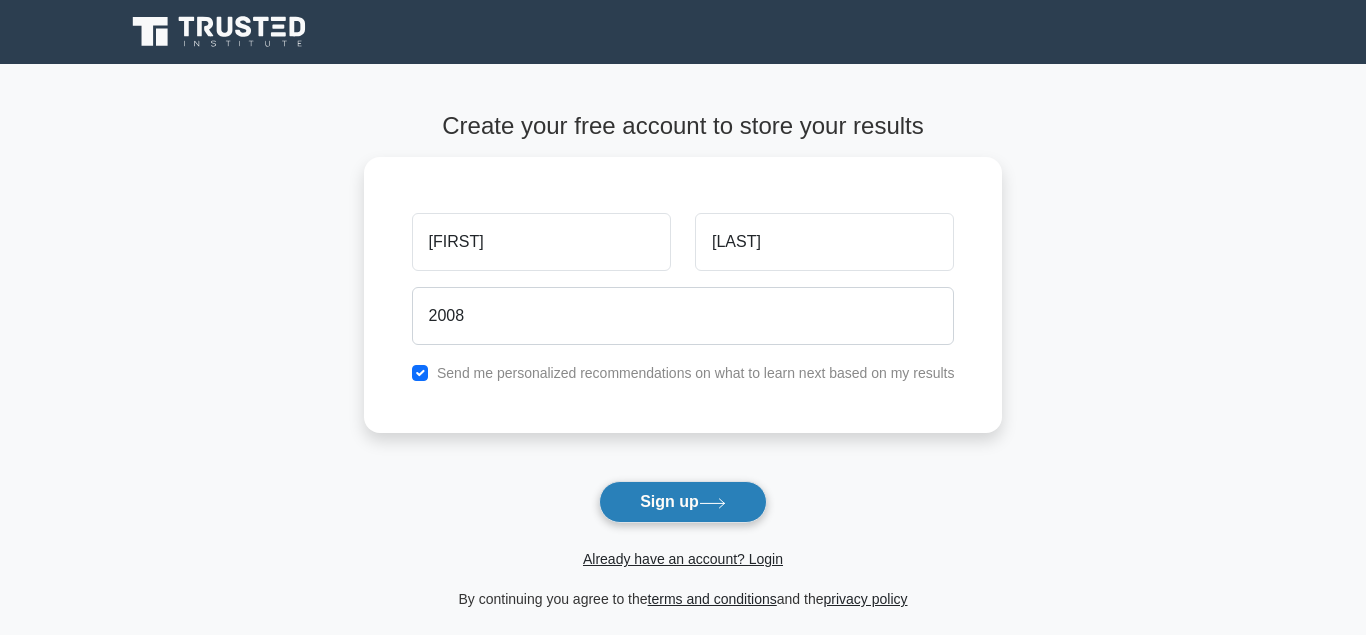 click on "Sign up" at bounding box center (683, 502) 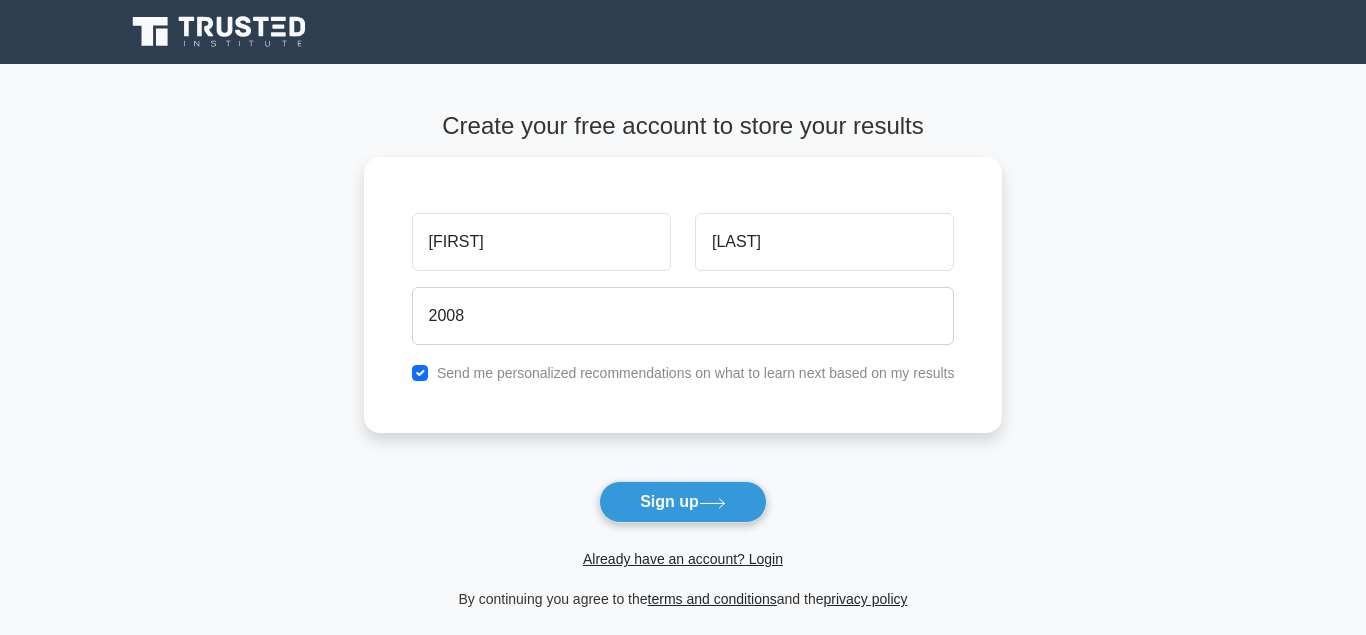 click on "Create your free account to store your results
peter
kuria
2008
Send me personalized recommendations on what to learn next based on my results
Sign up" at bounding box center (683, 361) 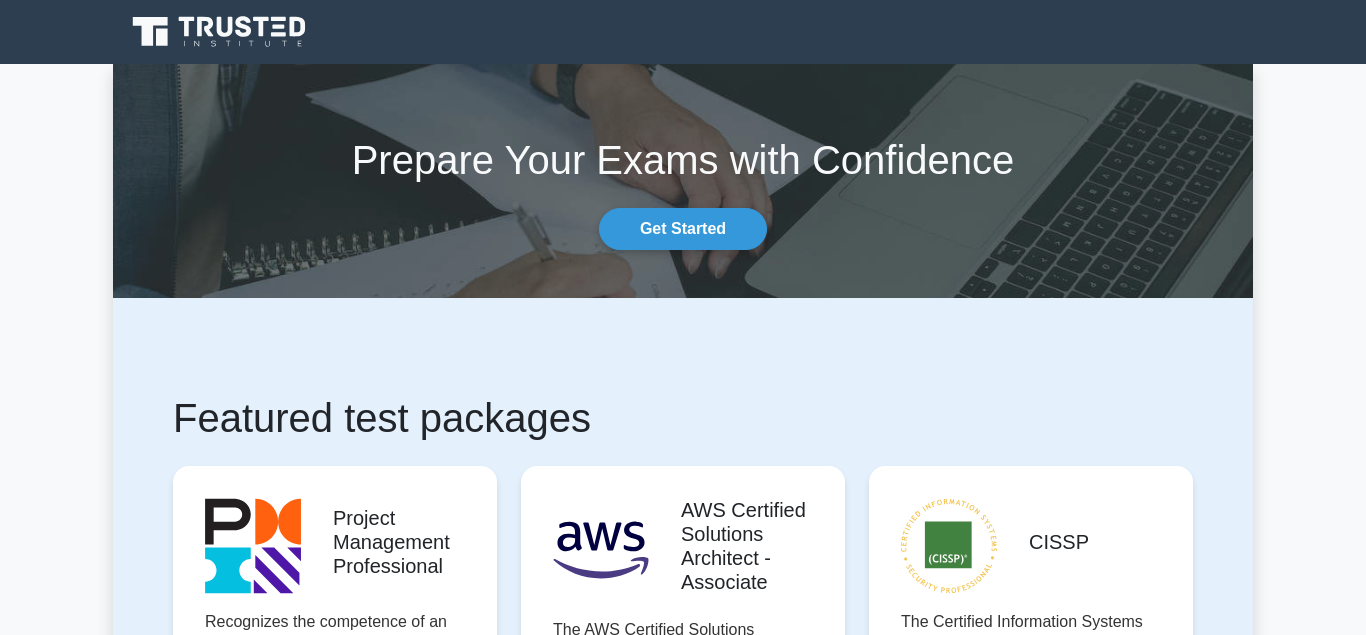 scroll, scrollTop: 0, scrollLeft: 0, axis: both 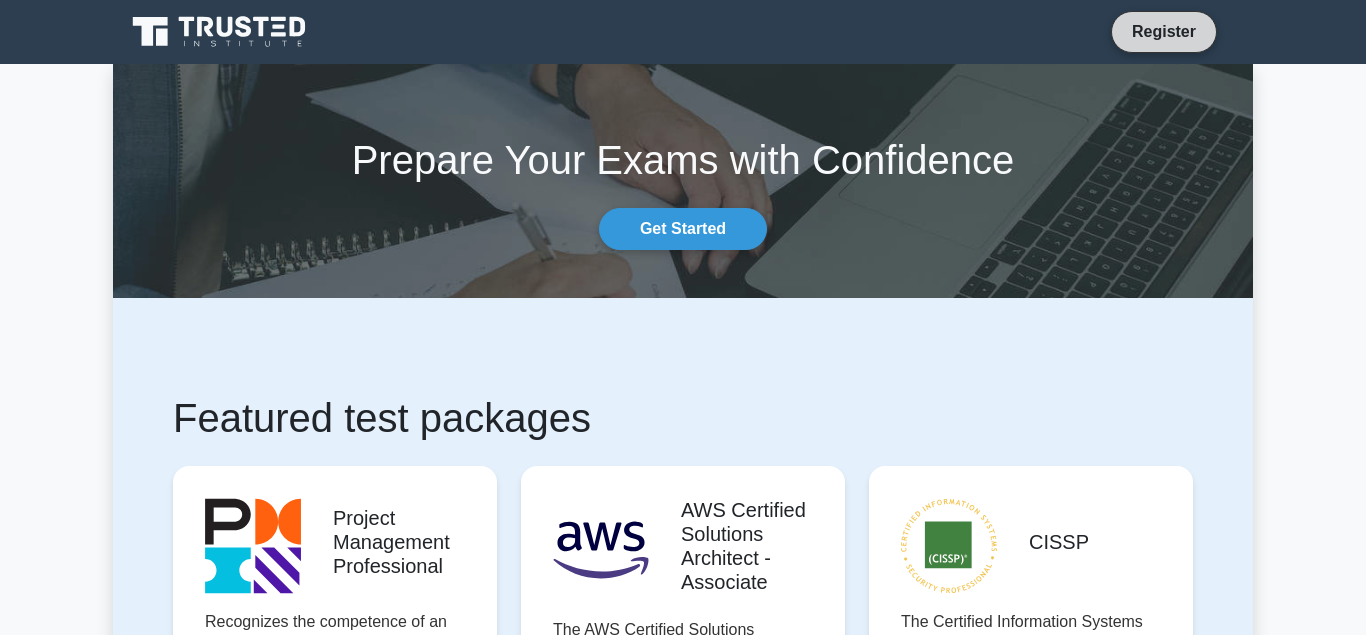 click on "Register" at bounding box center [1164, 31] 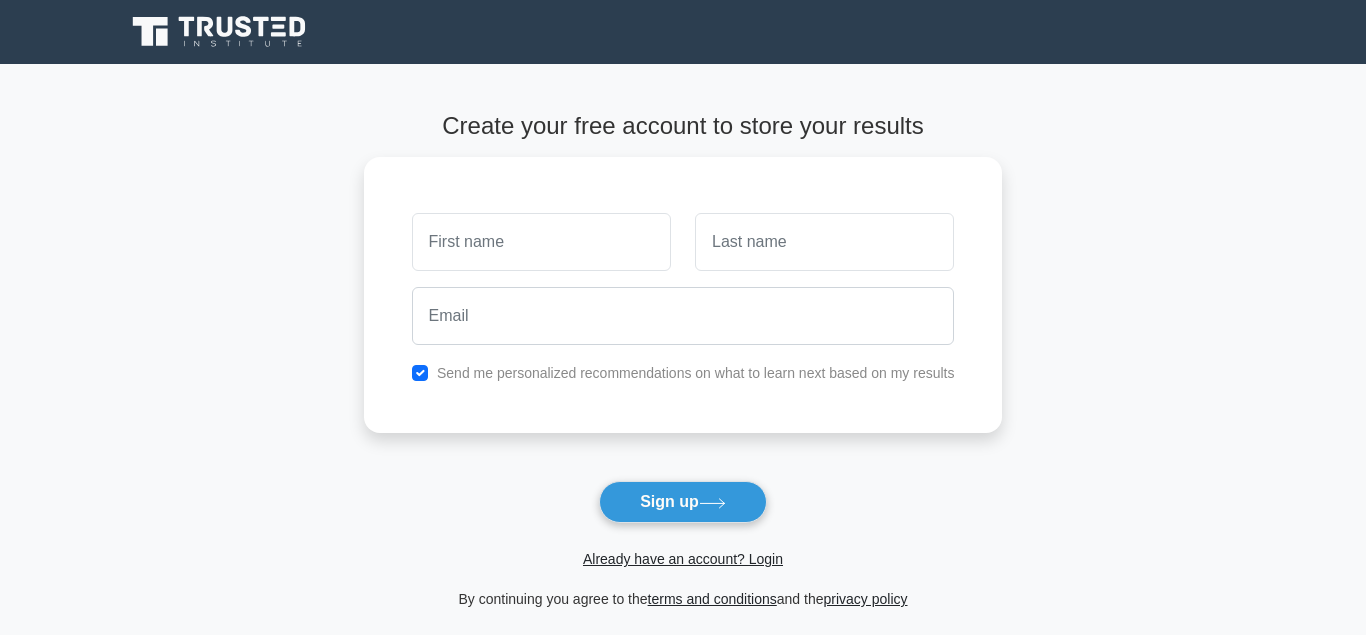 scroll, scrollTop: 0, scrollLeft: 0, axis: both 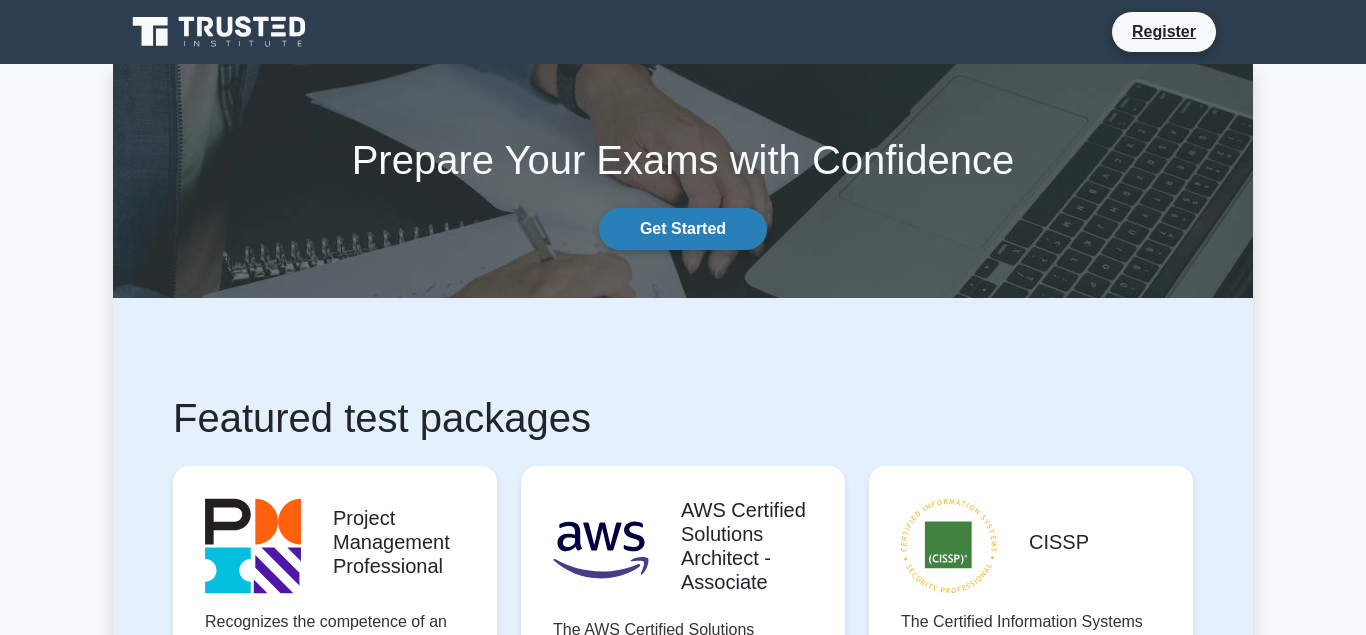 click on "Get Started" at bounding box center [683, 229] 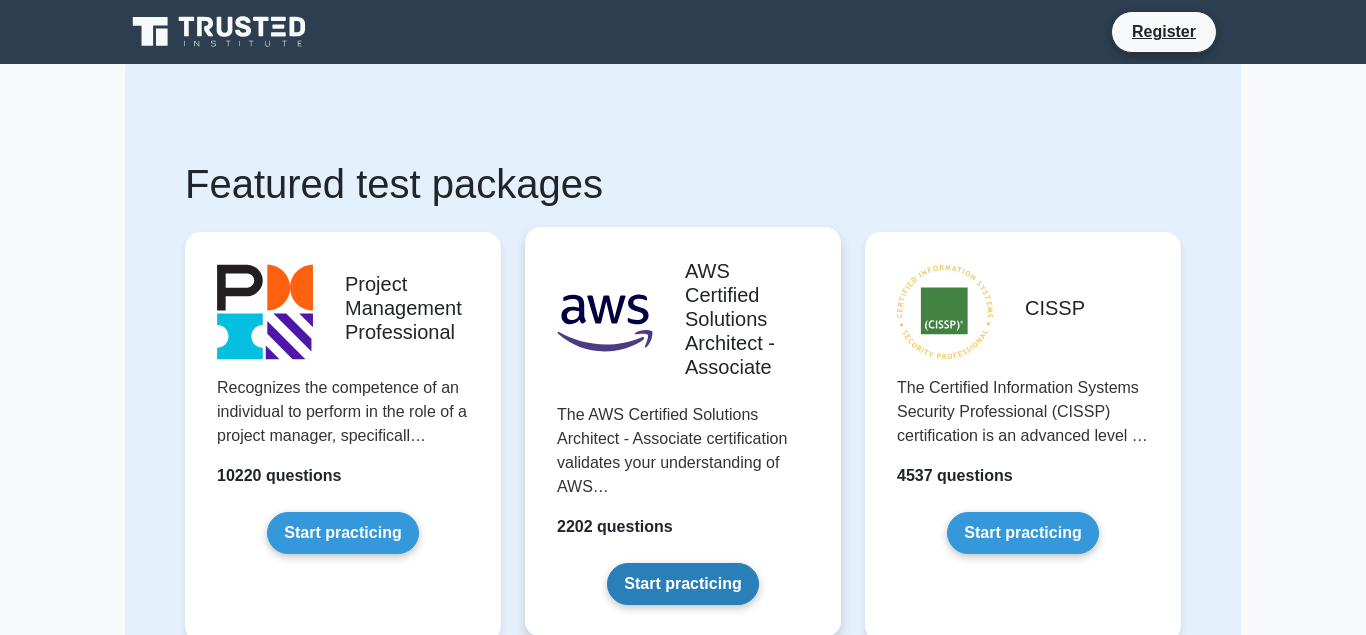 scroll, scrollTop: 0, scrollLeft: 0, axis: both 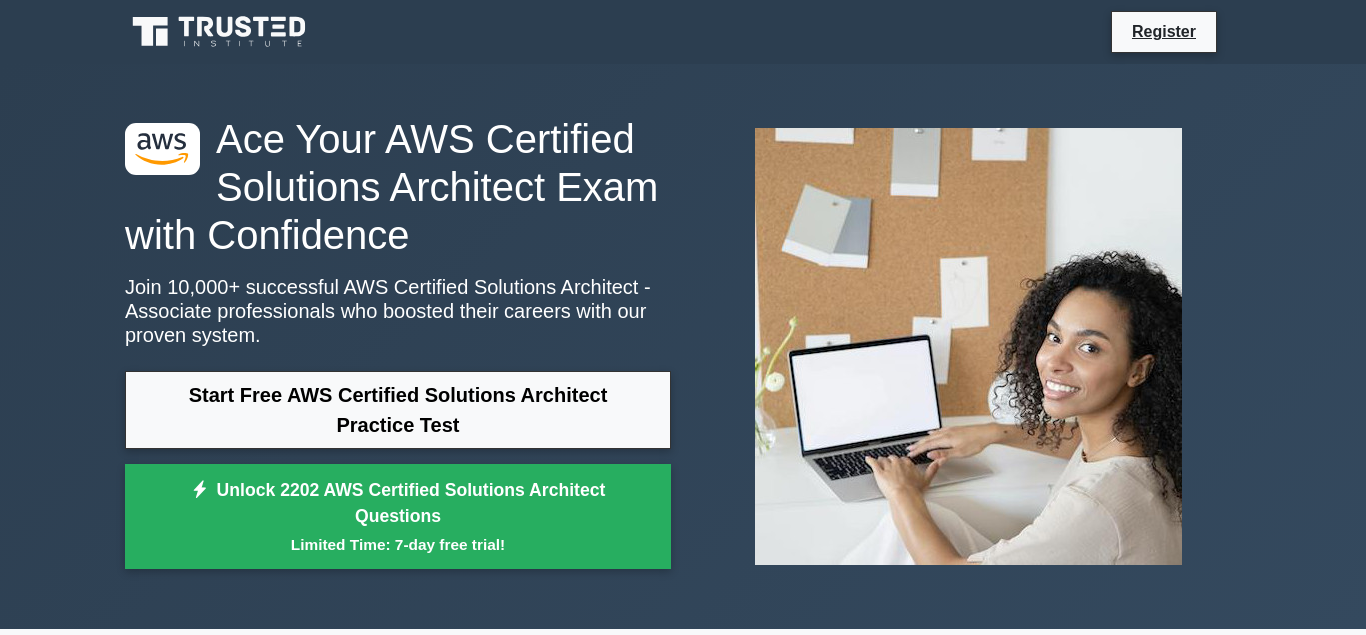 click at bounding box center [968, 346] 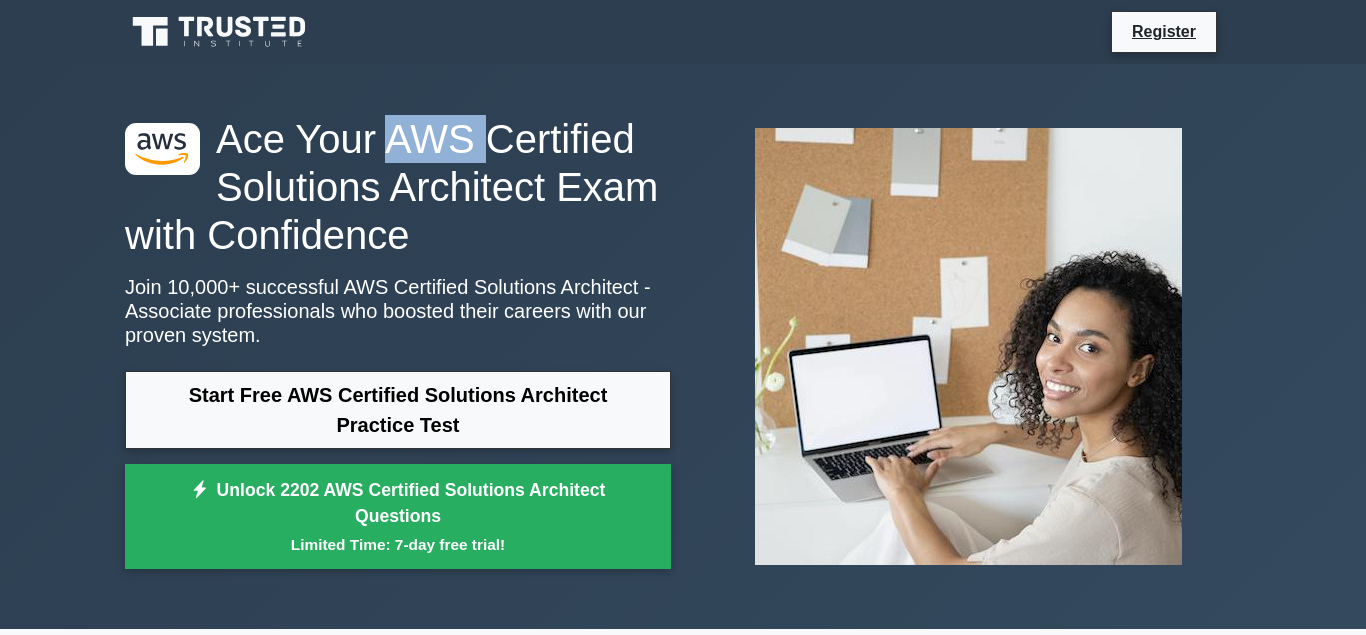 click on "Ace Your AWS Certified Solutions Architect Exam with Confidence" at bounding box center [398, 187] 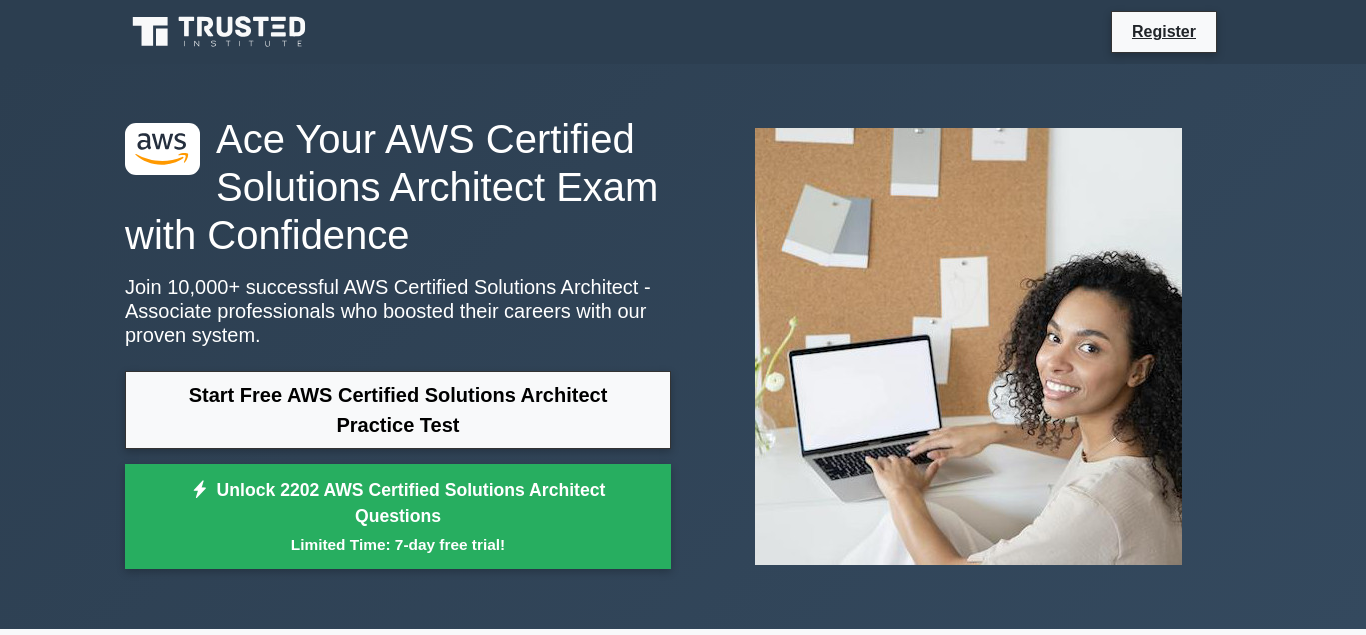 click on "Ace Your AWS Certified Solutions Architect Exam with Confidence" at bounding box center [398, 187] 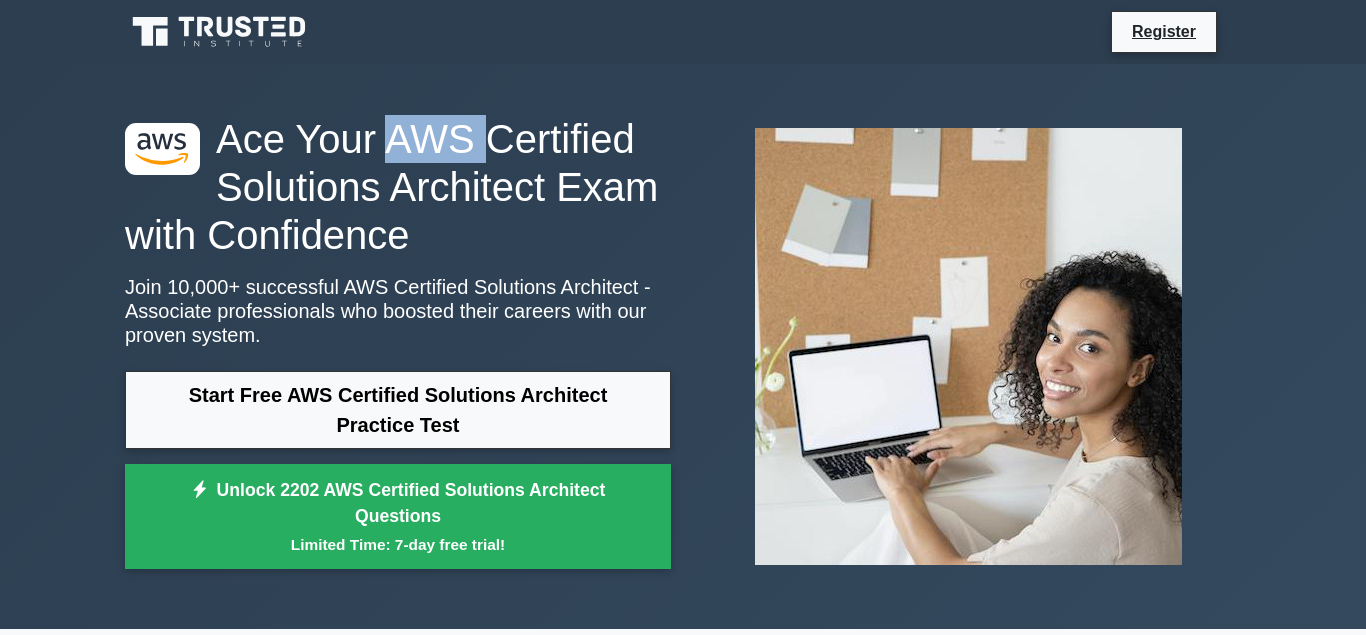 click on "Ace Your AWS Certified Solutions Architect Exam with Confidence" at bounding box center [398, 187] 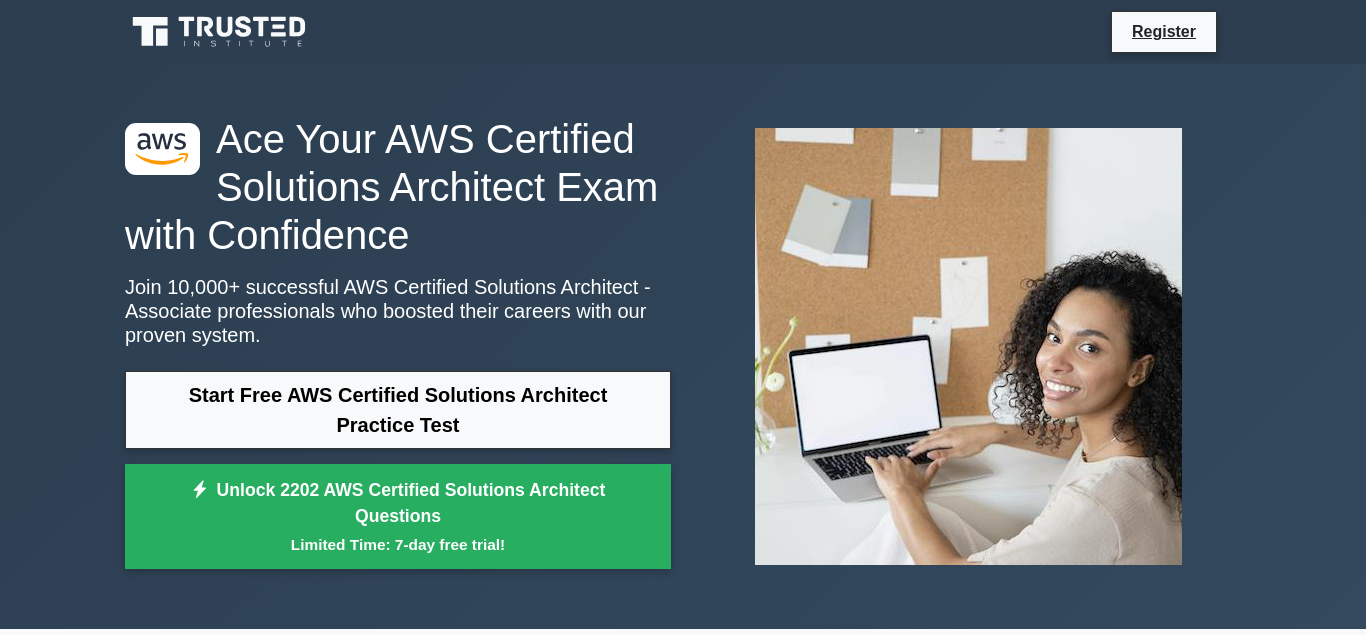 click on "Ace Your AWS Certified Solutions Architect Exam with Confidence" at bounding box center (398, 187) 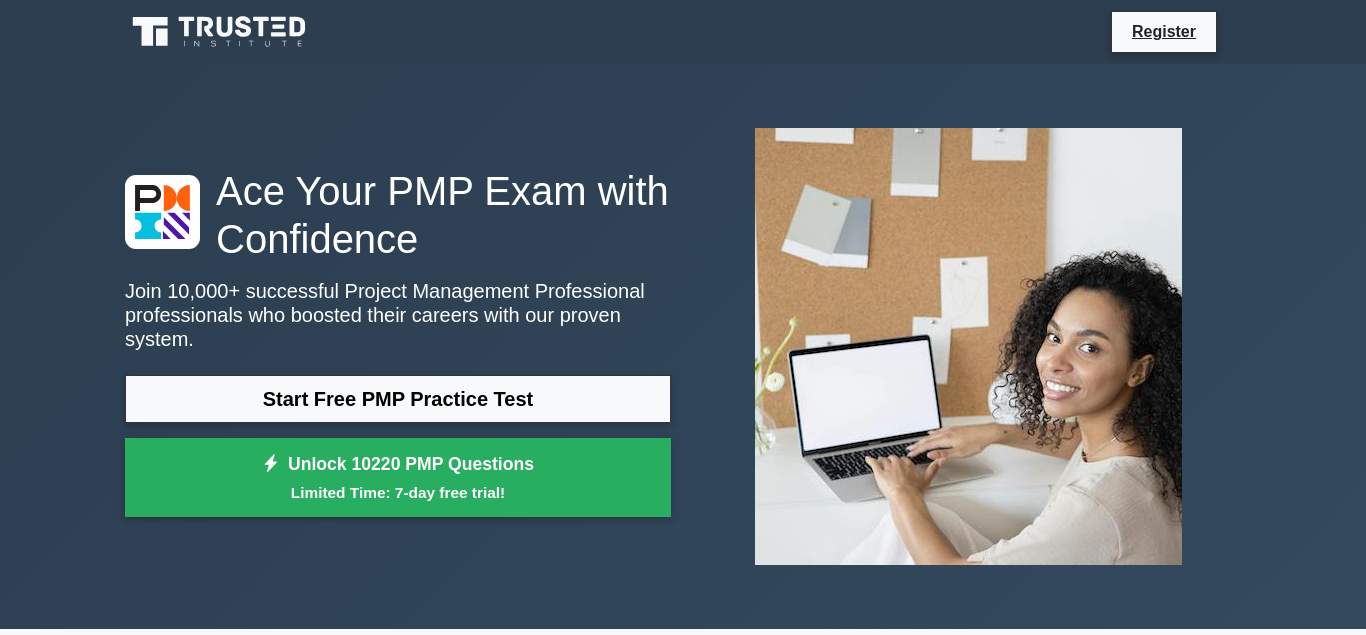 scroll, scrollTop: 0, scrollLeft: 0, axis: both 